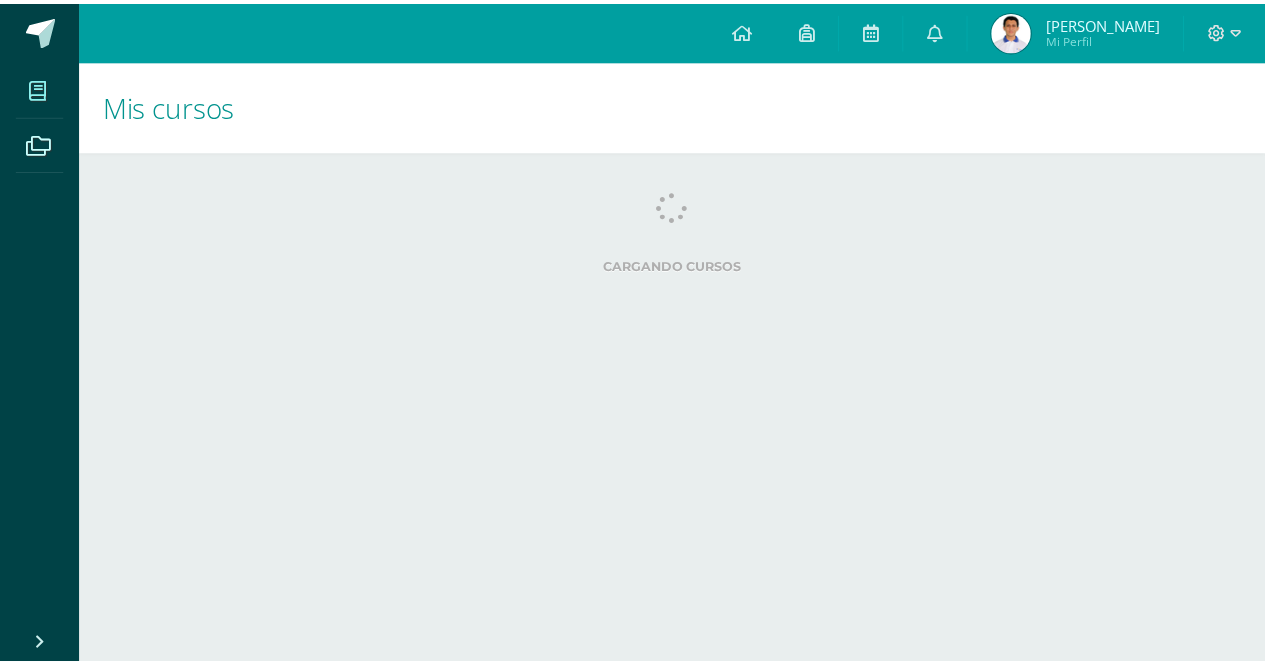 scroll, scrollTop: 0, scrollLeft: 0, axis: both 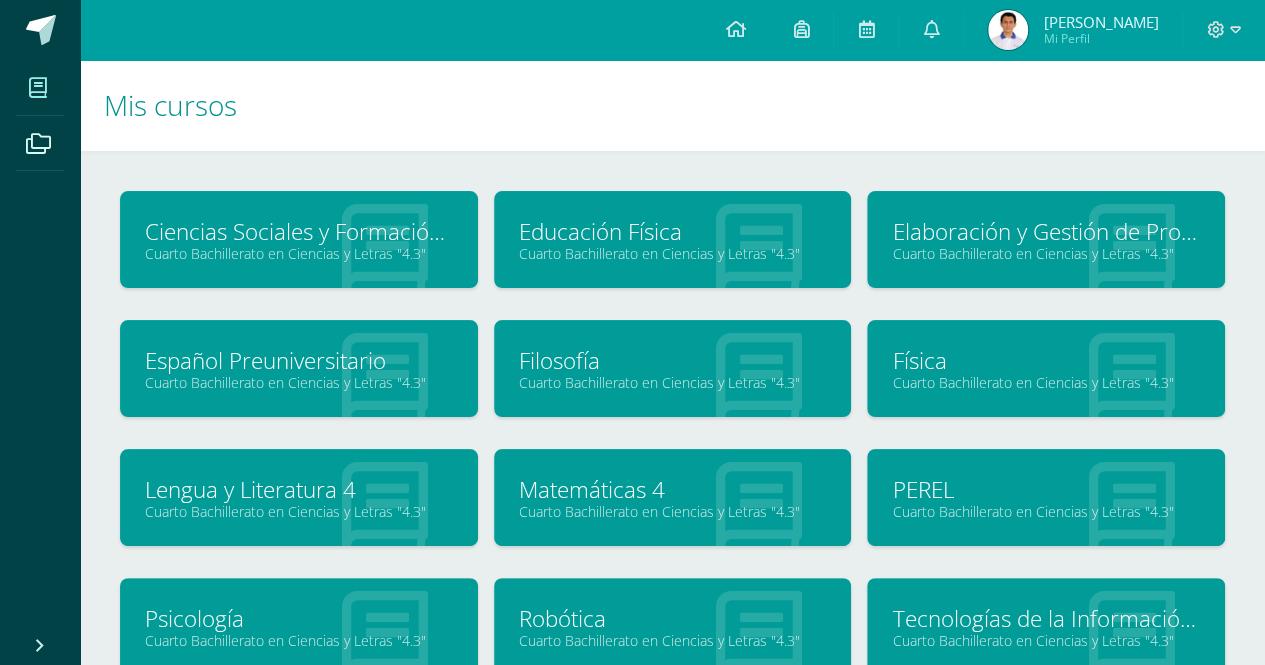 click at bounding box center (1008, 30) 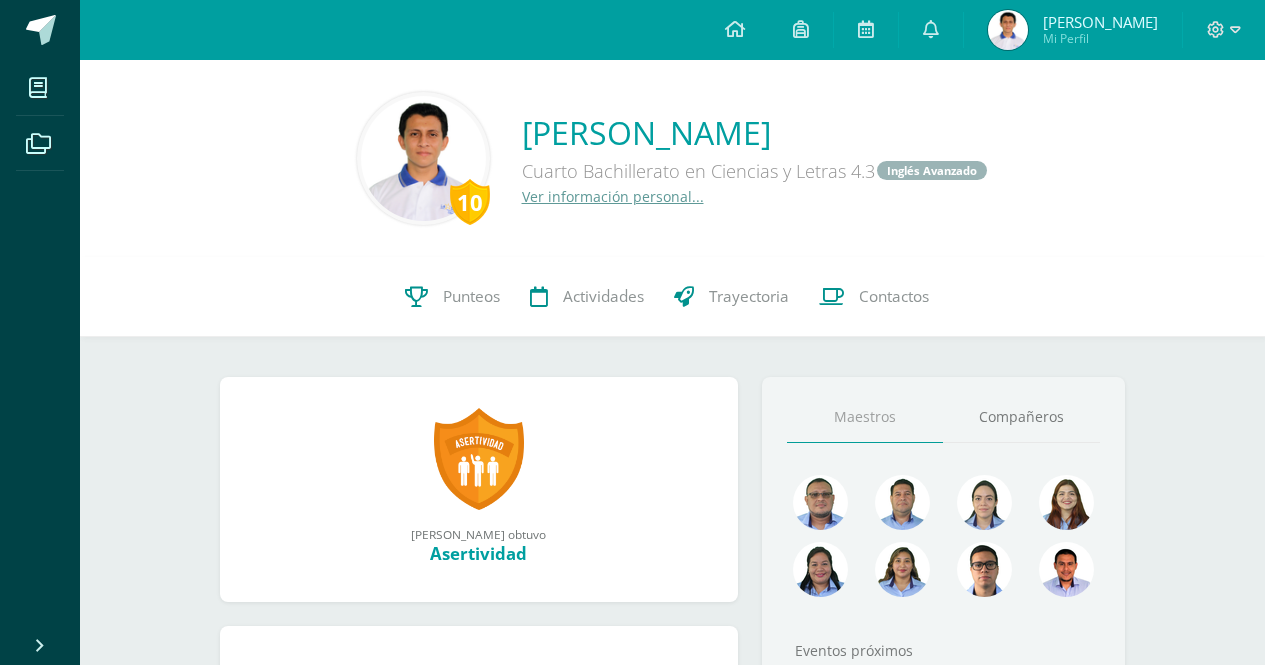 scroll, scrollTop: 0, scrollLeft: 0, axis: both 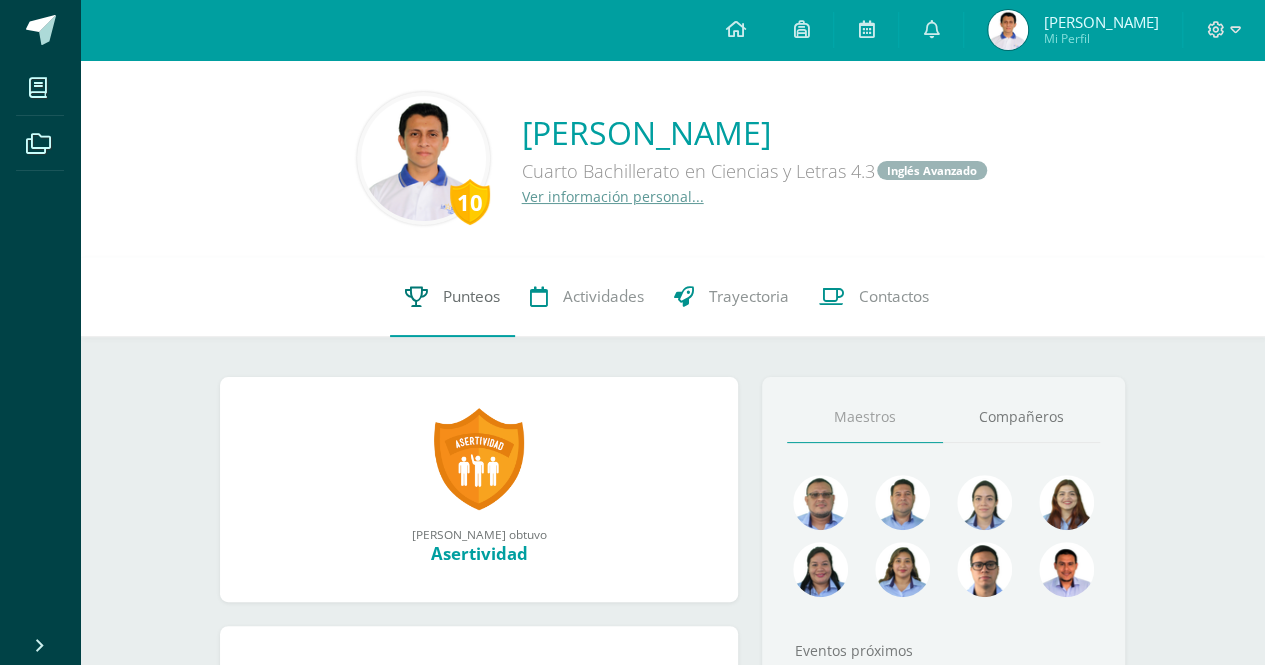 click on "Punteos" at bounding box center [452, 297] 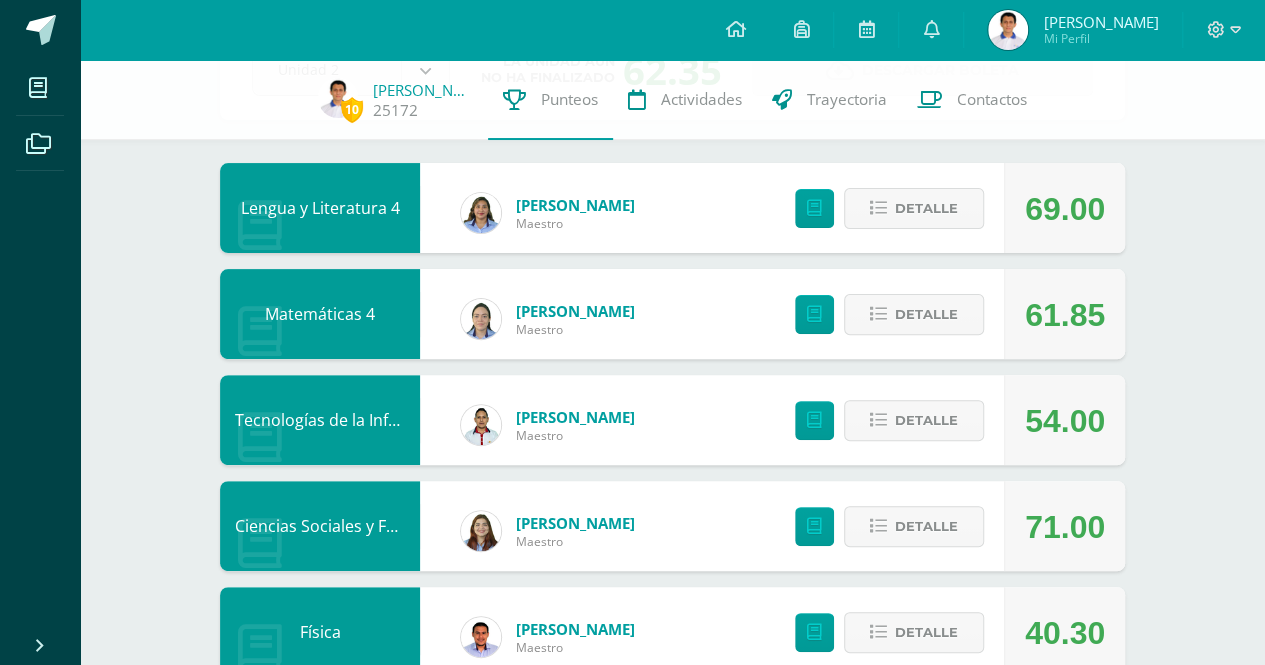 scroll, scrollTop: 0, scrollLeft: 0, axis: both 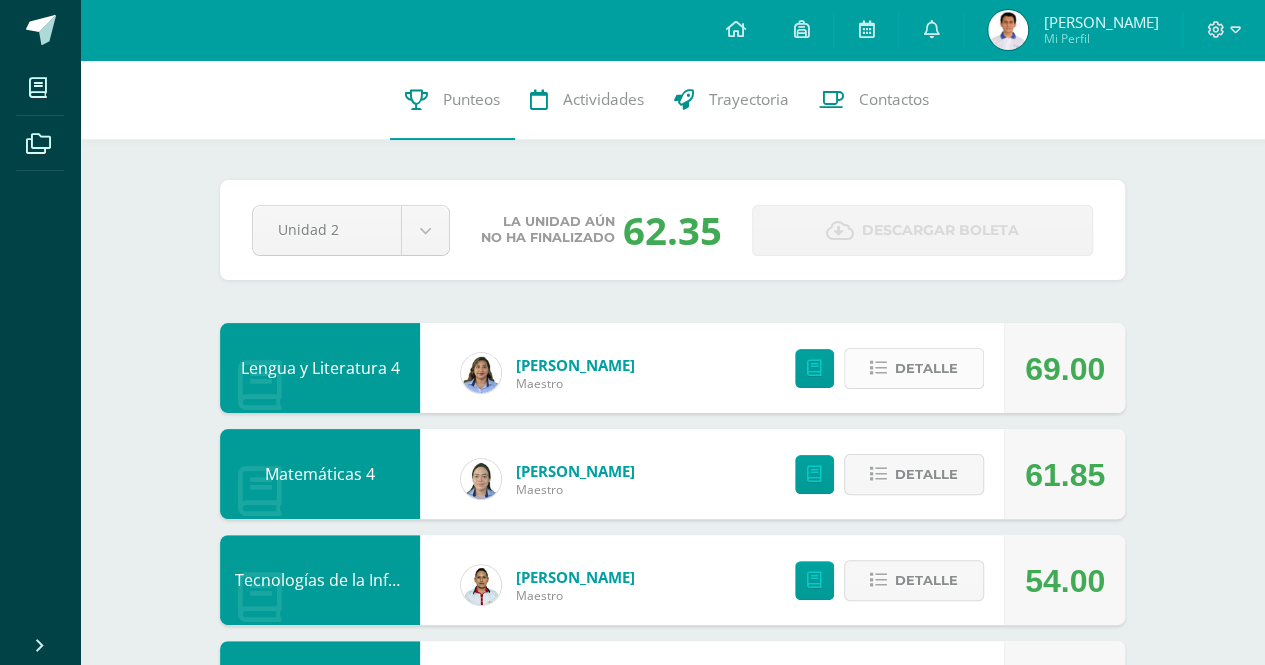 click on "Detalle" at bounding box center (926, 368) 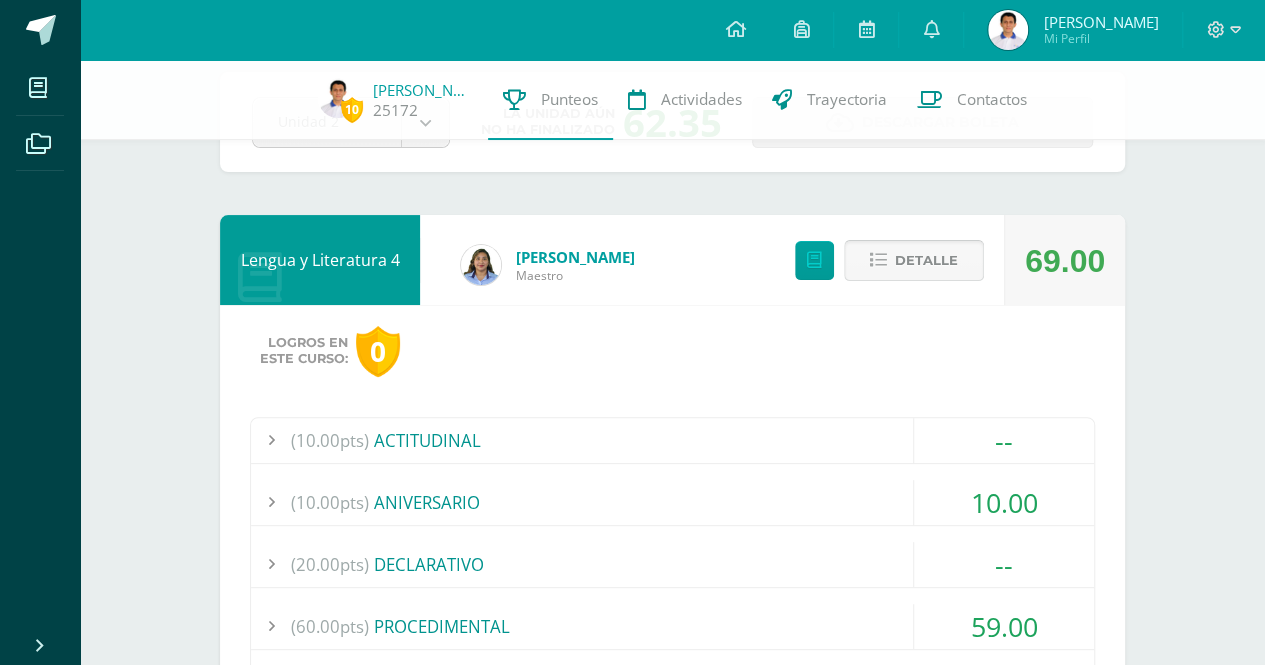 scroll, scrollTop: 200, scrollLeft: 0, axis: vertical 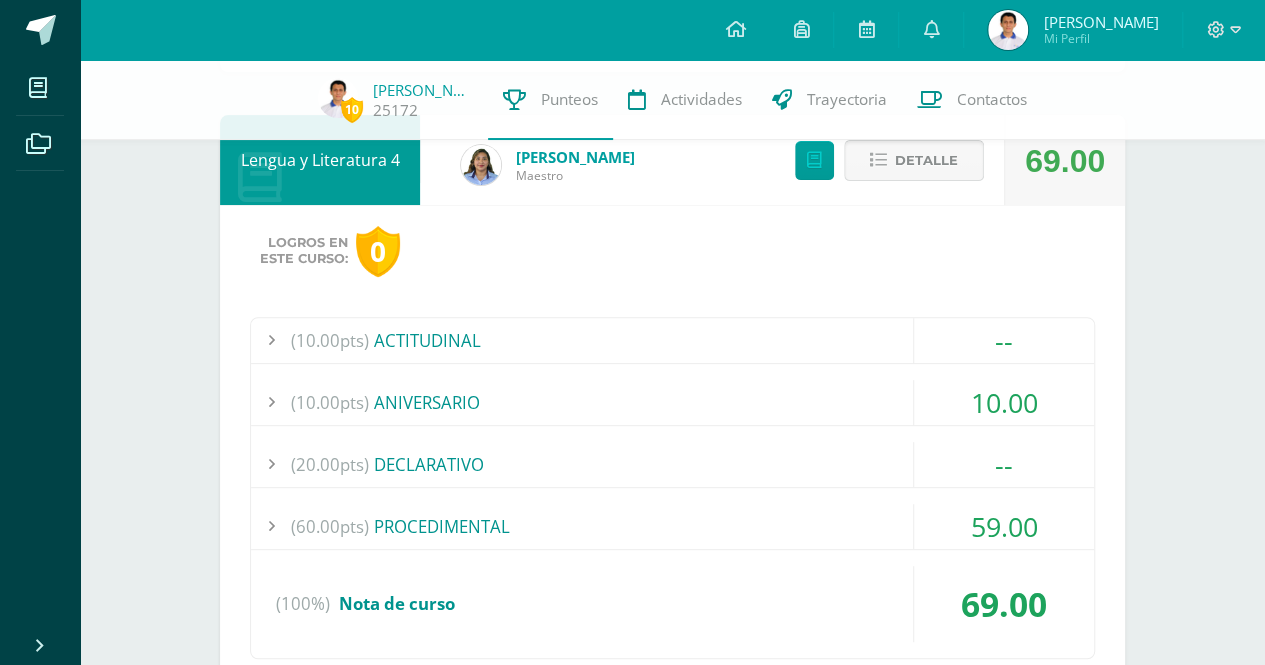 click on "Detalle" at bounding box center [926, 160] 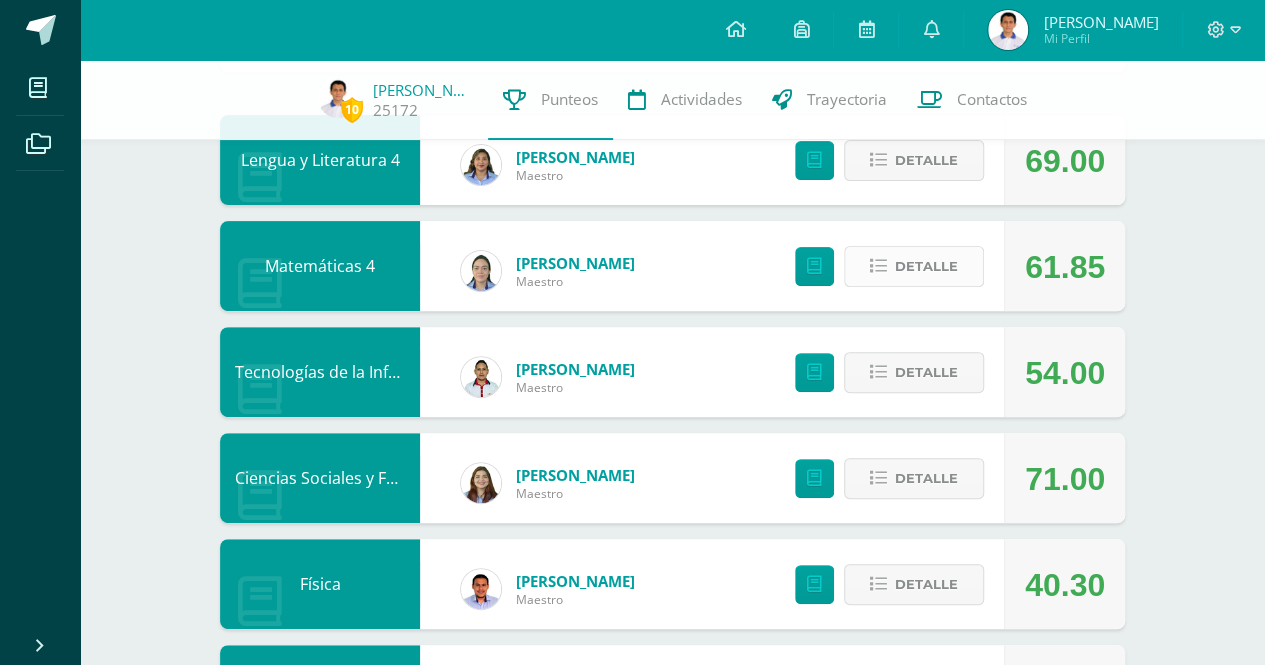 click on "Detalle" at bounding box center [926, 266] 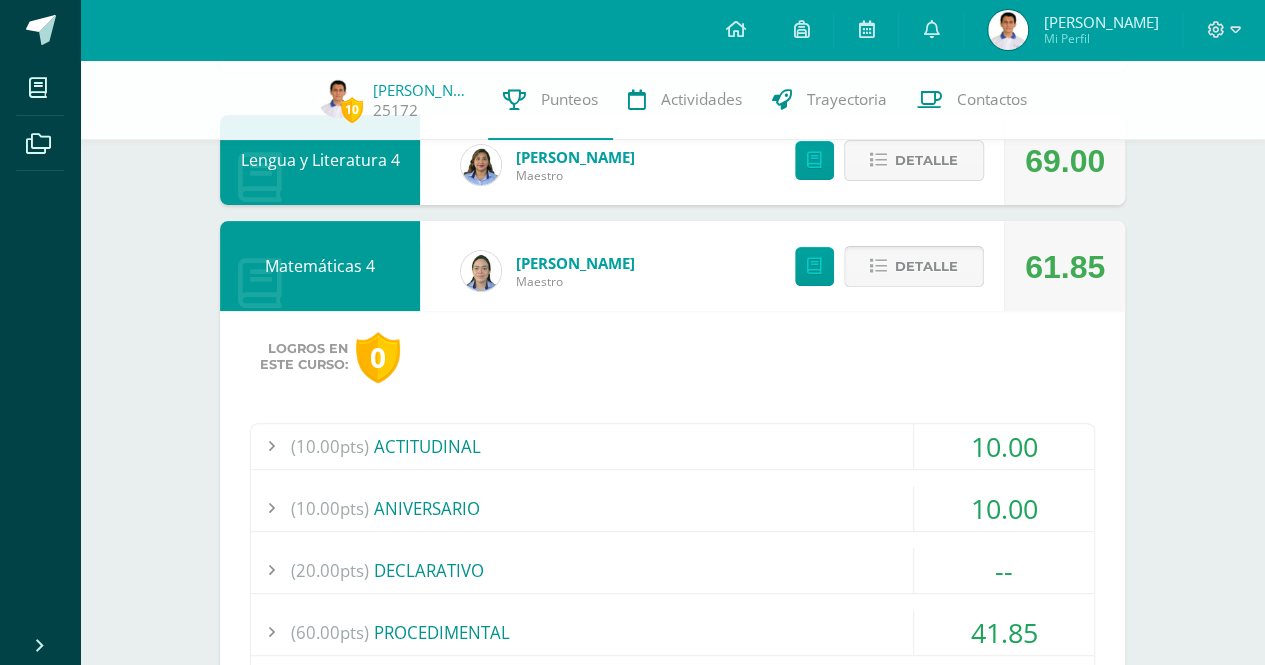 click on "Detalle" at bounding box center [926, 266] 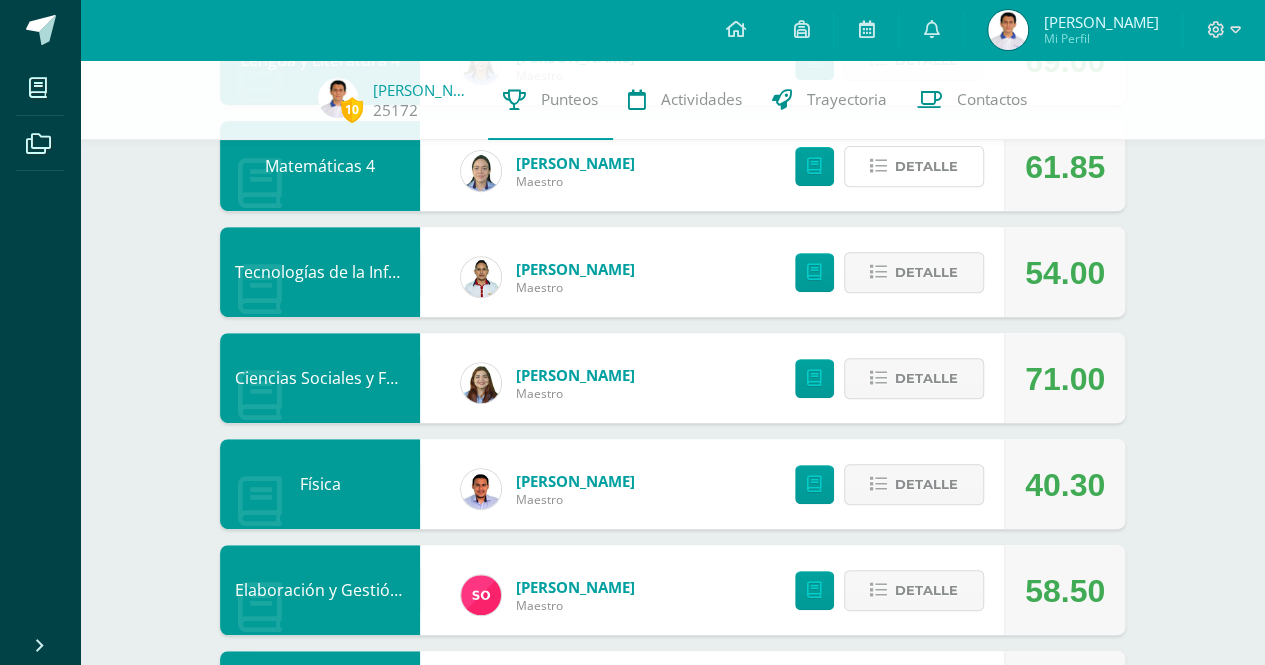 scroll, scrollTop: 400, scrollLeft: 0, axis: vertical 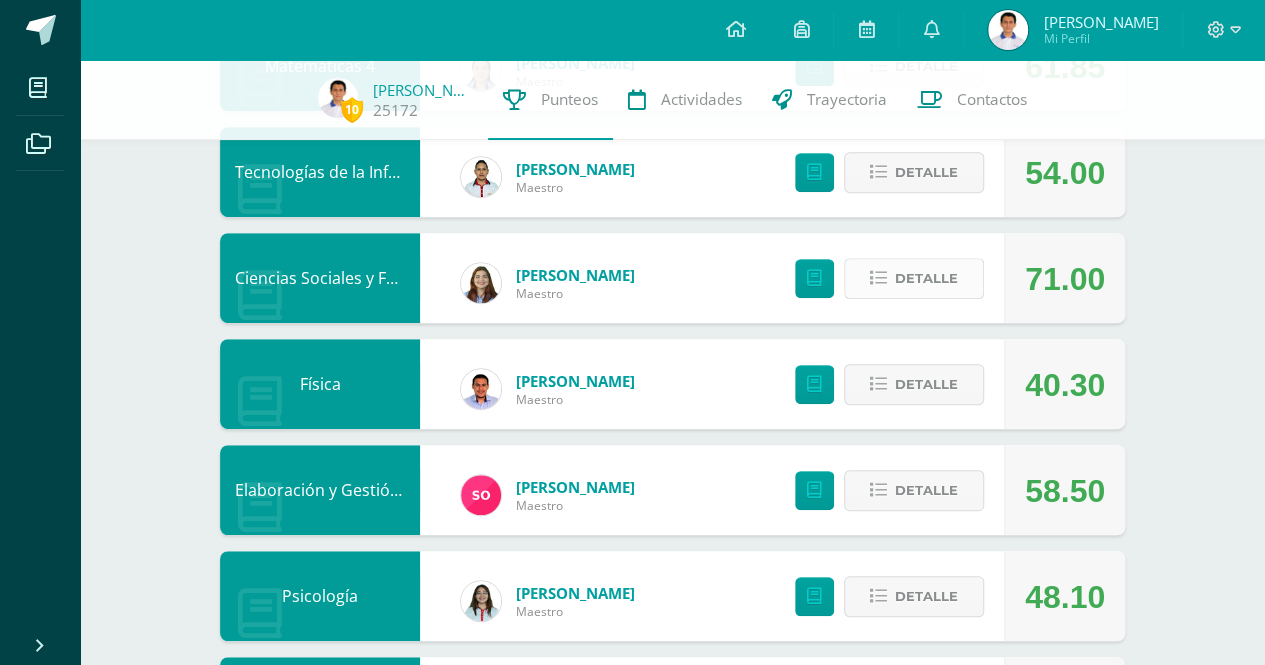 click on "Detalle" at bounding box center [926, 278] 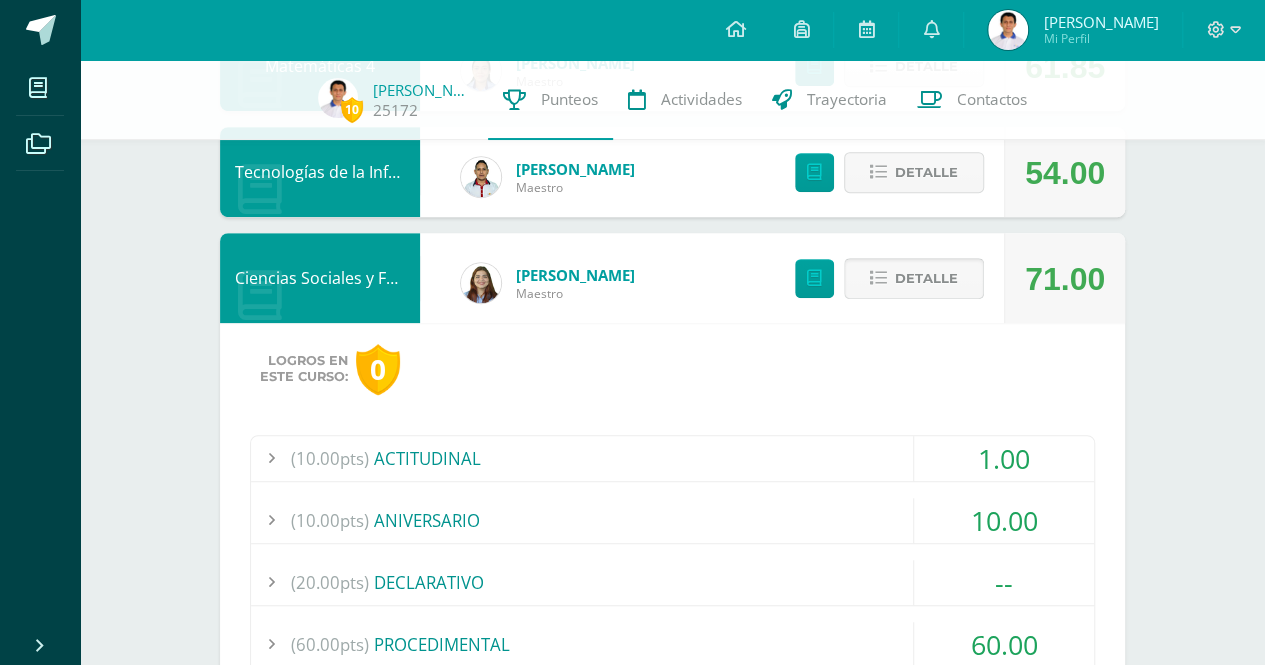 click on "Detalle" at bounding box center [926, 278] 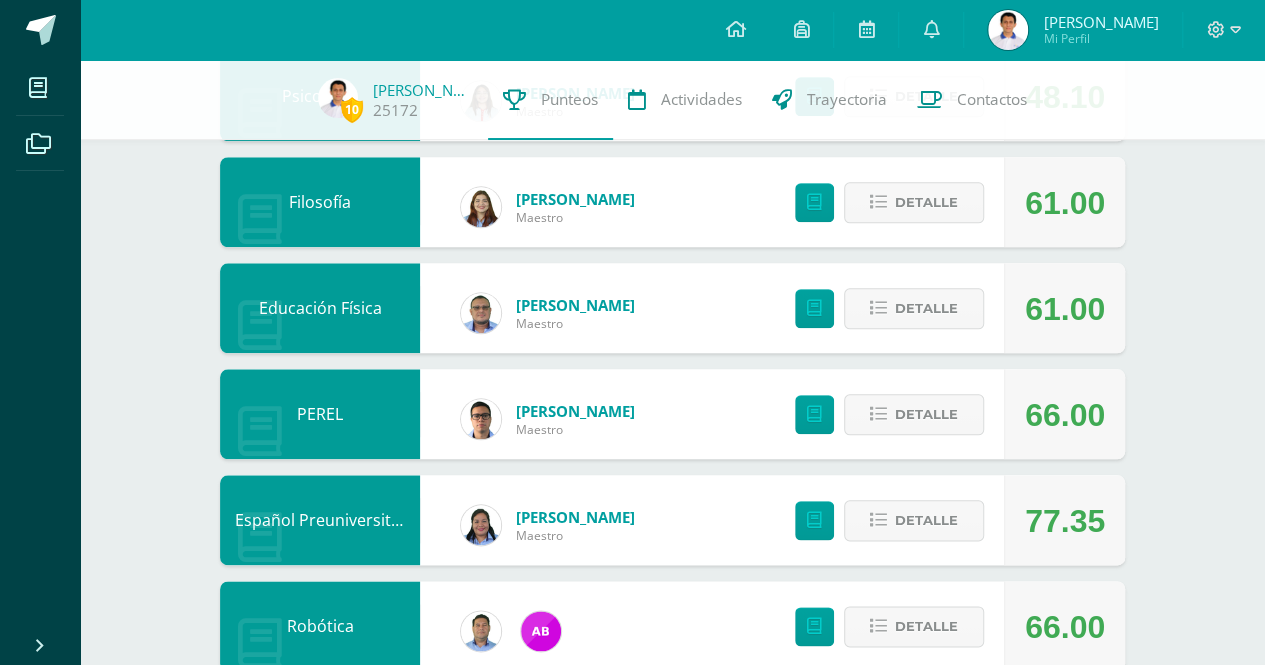 scroll, scrollTop: 1000, scrollLeft: 0, axis: vertical 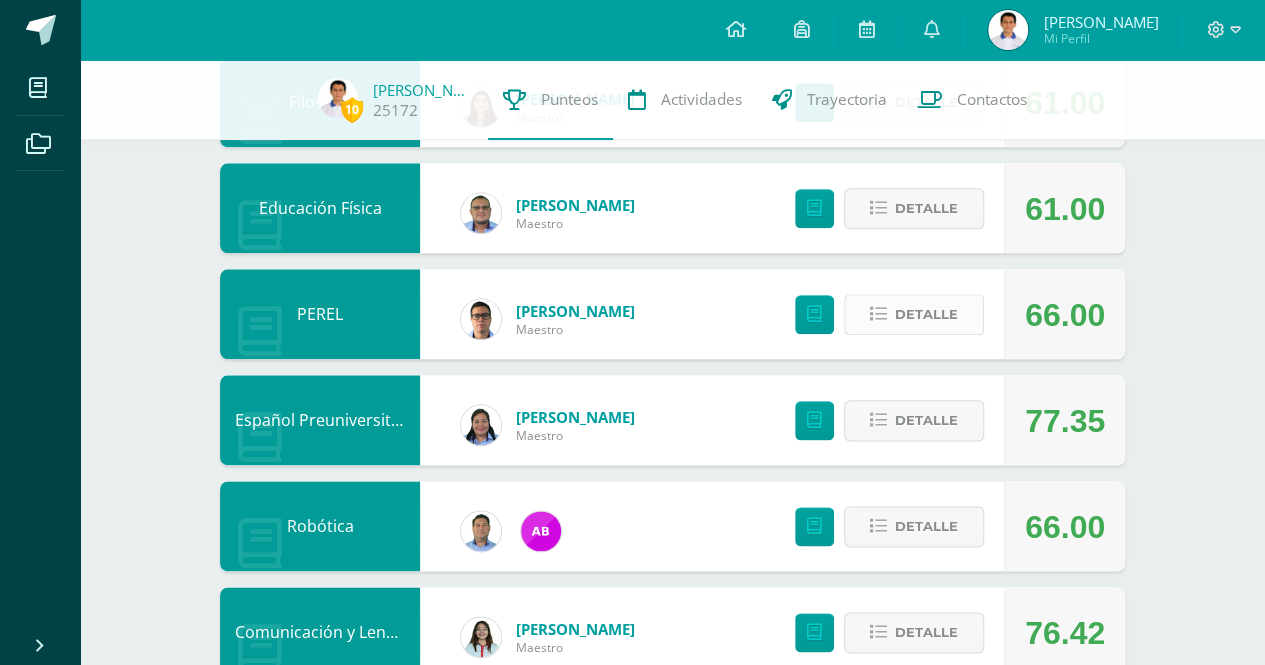click on "Detalle" at bounding box center (926, 314) 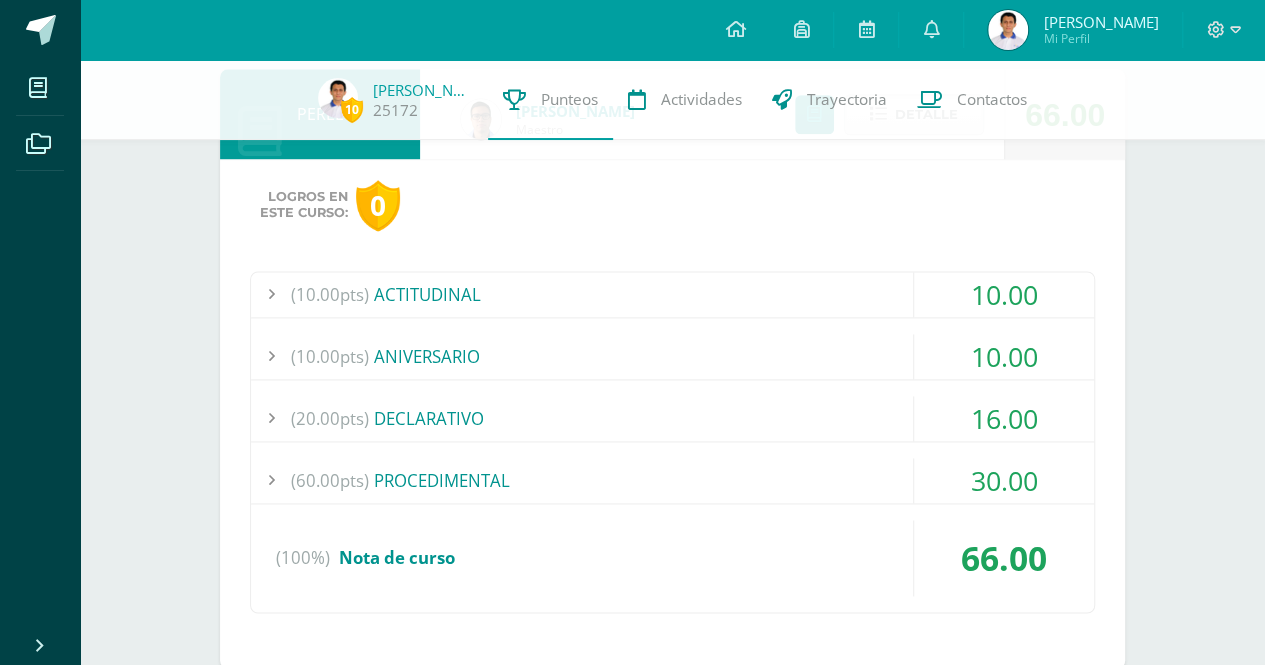 scroll, scrollTop: 1300, scrollLeft: 0, axis: vertical 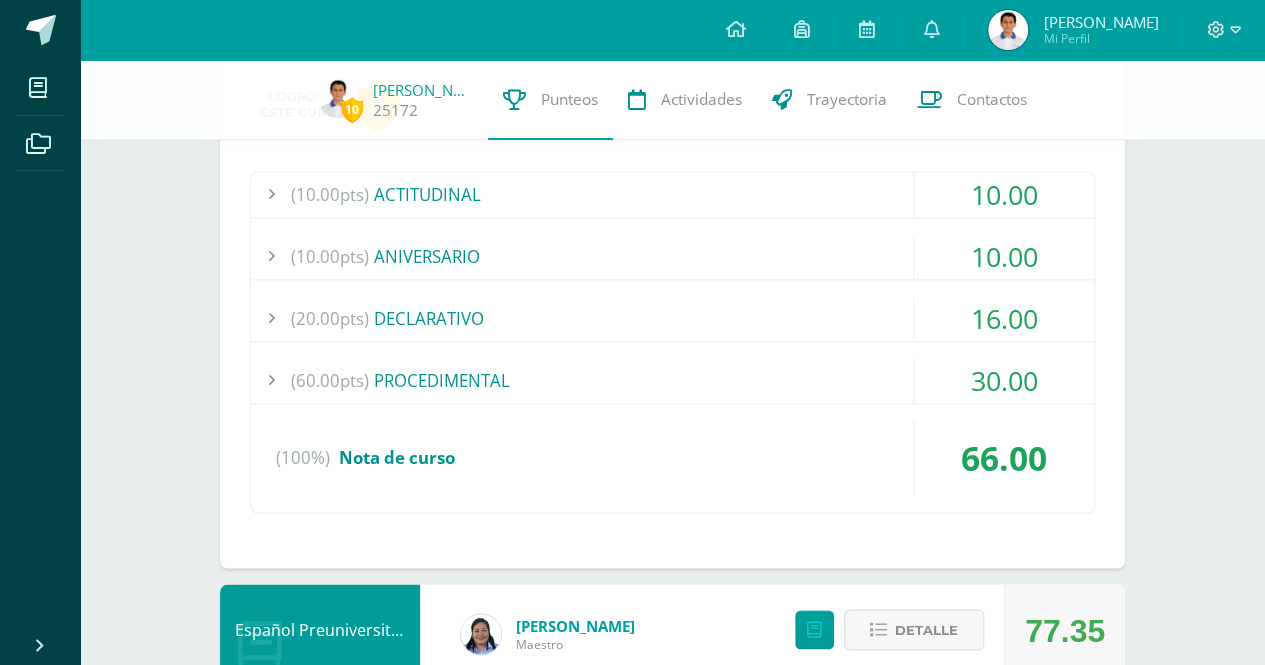click on "(60.00pts)
PROCEDIMENTAL" at bounding box center [672, 380] 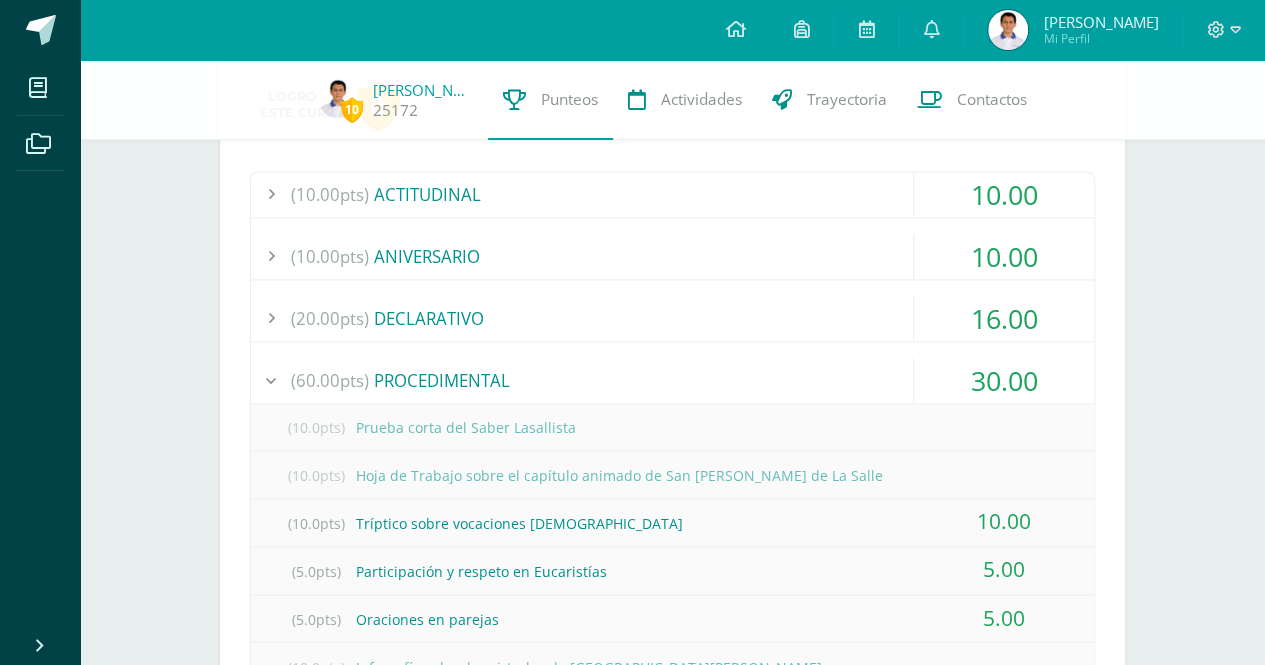 scroll, scrollTop: 1400, scrollLeft: 0, axis: vertical 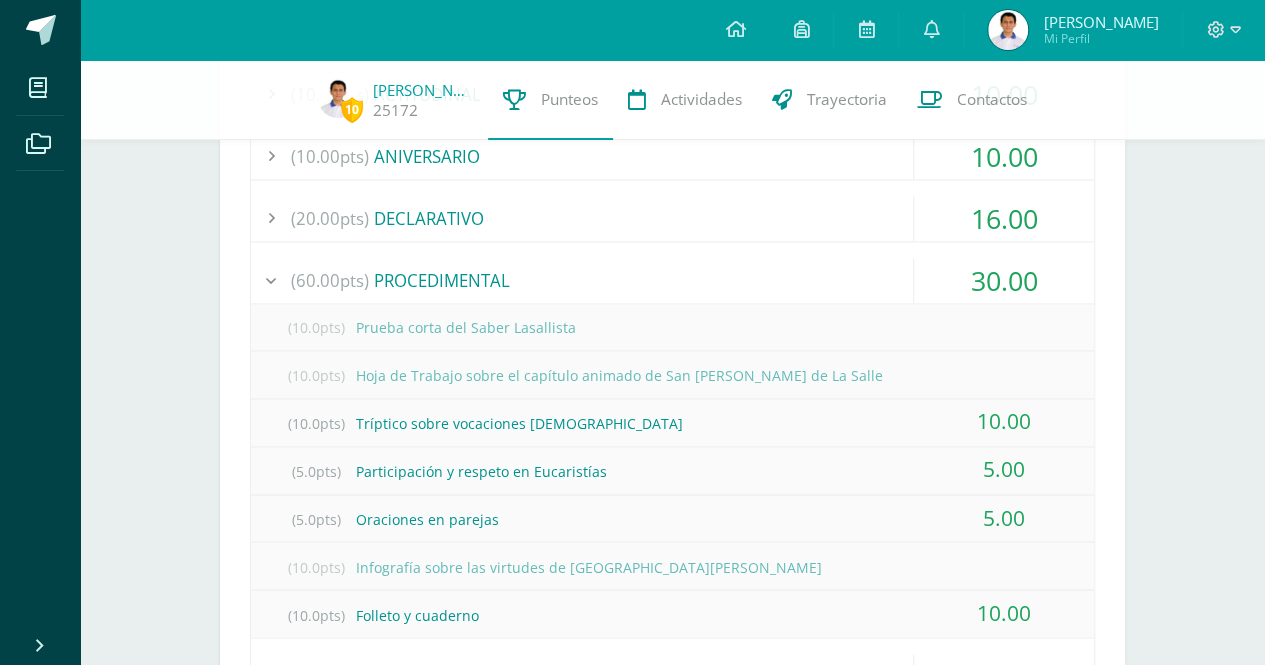 click on "Logros en
este curso:
0
(10.00pts)
ACTITUDINAL
10.00
(1.0pts)  Guía Programática
1.00
(2.0pts)  (100%)" at bounding box center (672, 380) 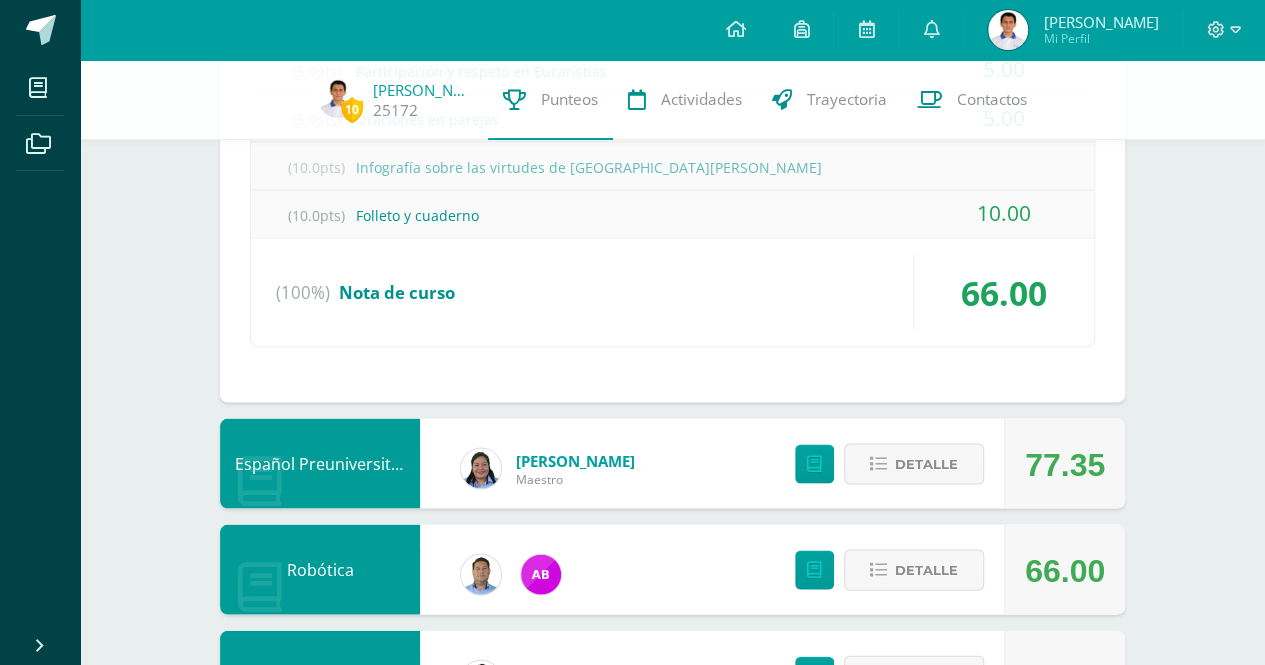 scroll, scrollTop: 1886, scrollLeft: 0, axis: vertical 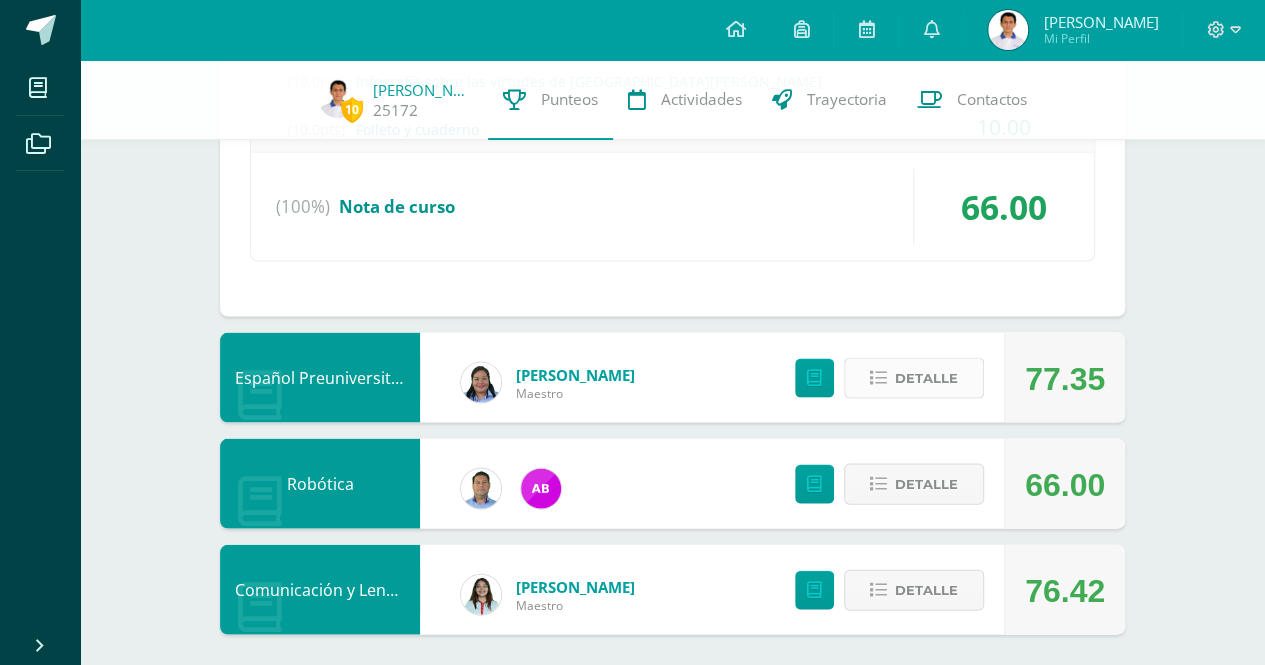 click on "Detalle" at bounding box center (926, 377) 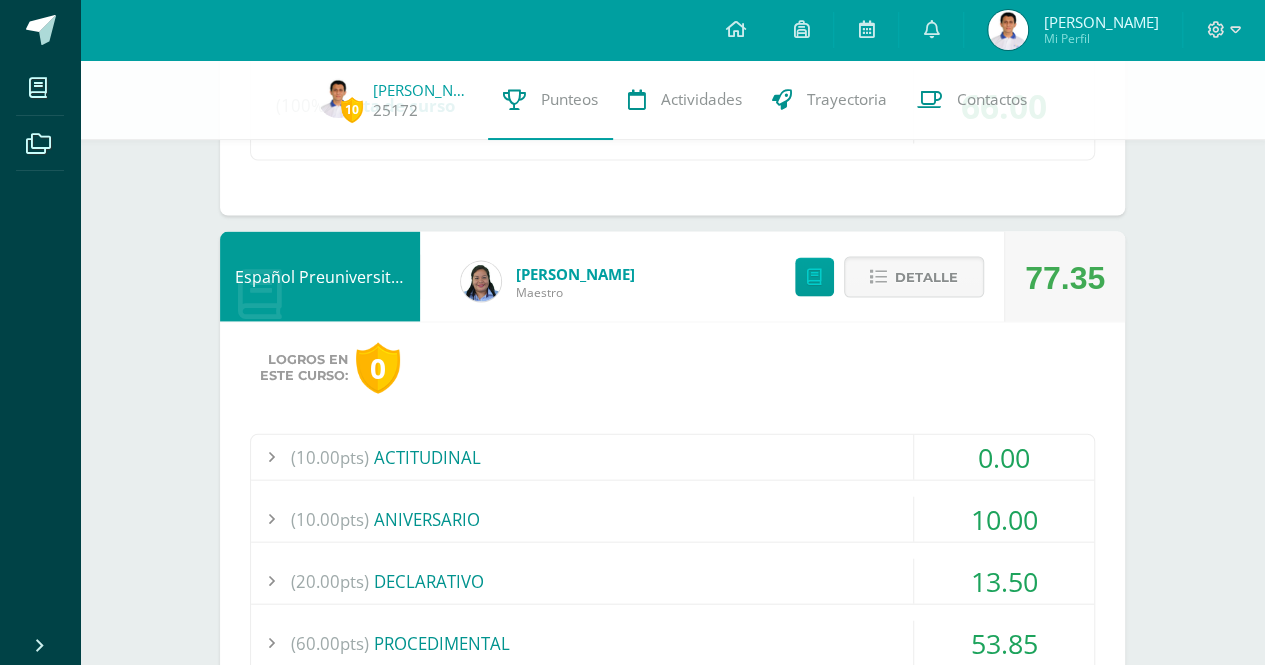 scroll, scrollTop: 2086, scrollLeft: 0, axis: vertical 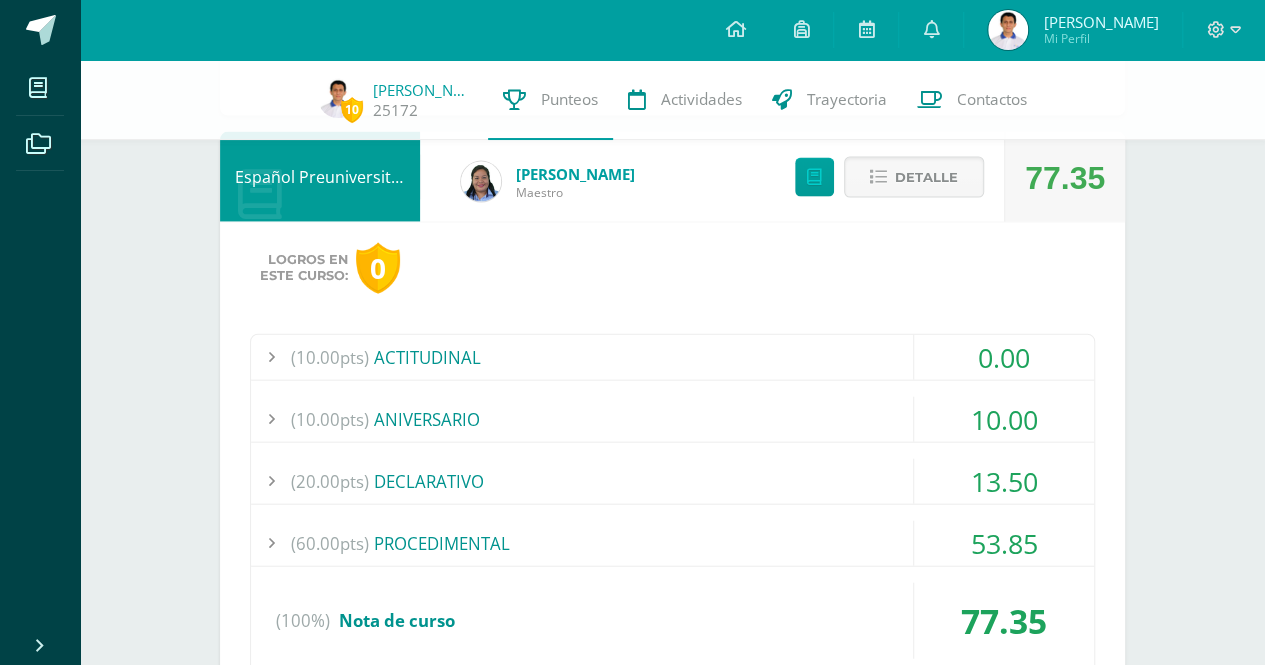 click on "(60.00pts)
PROCEDIMENTAL" at bounding box center (672, 543) 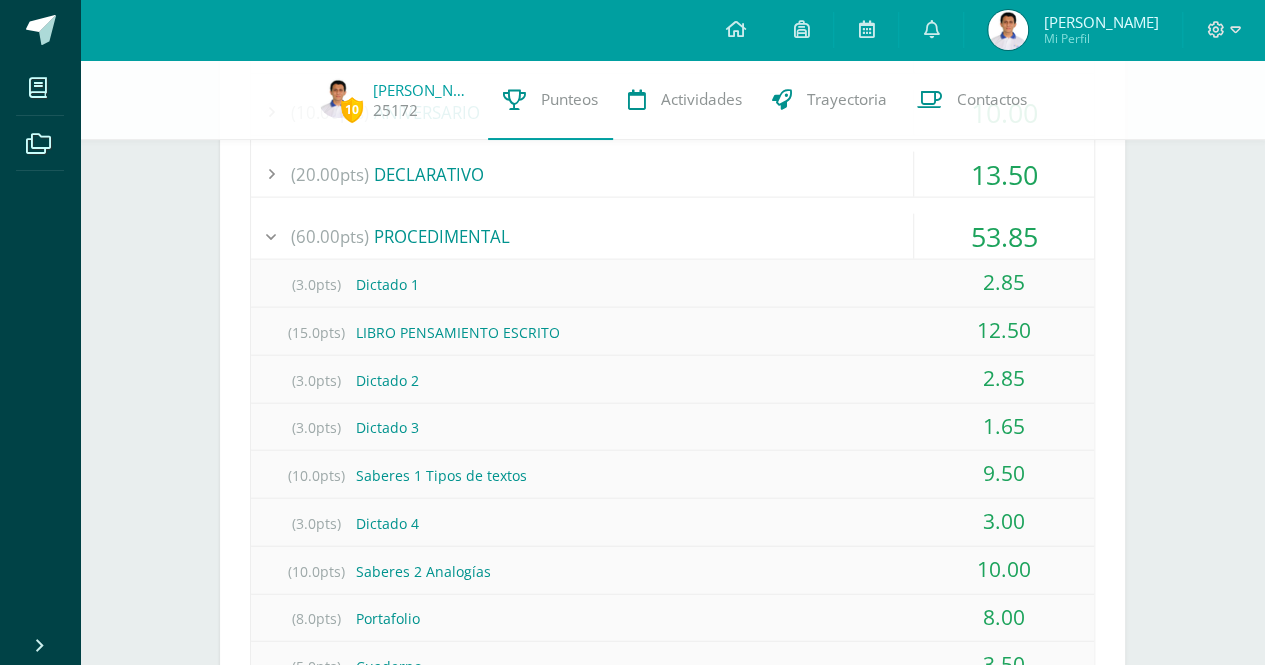 scroll, scrollTop: 1958, scrollLeft: 0, axis: vertical 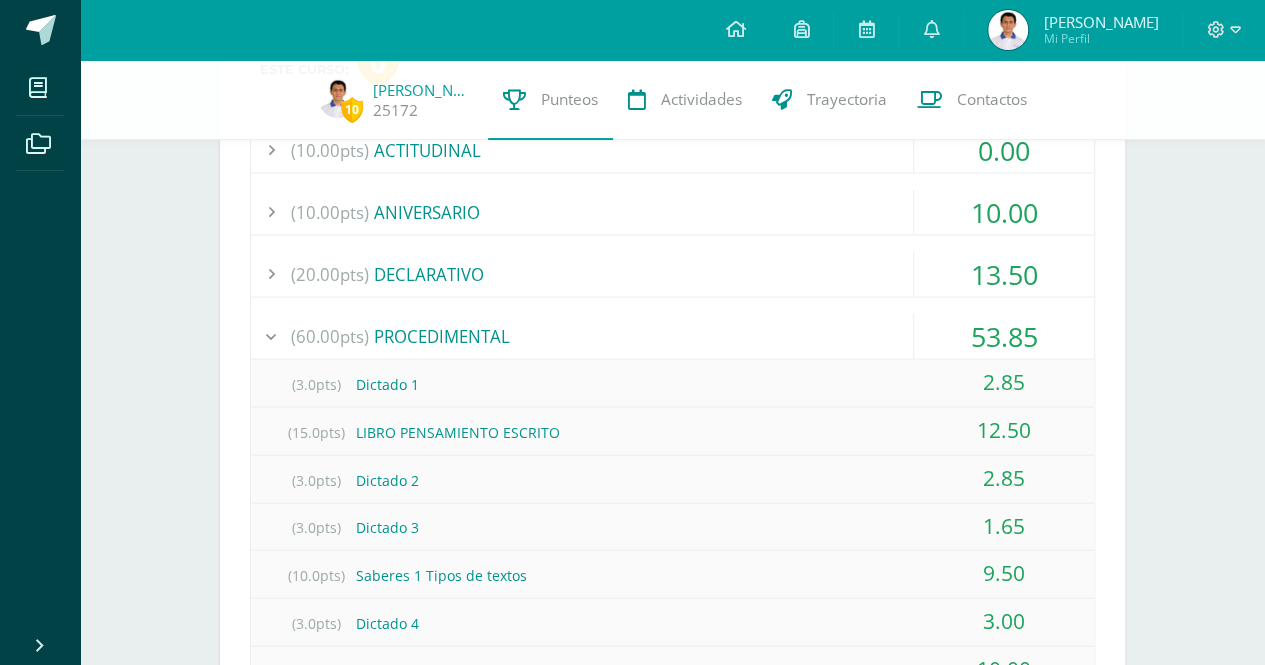 click on "(60.00pts)
PROCEDIMENTAL" at bounding box center (672, 336) 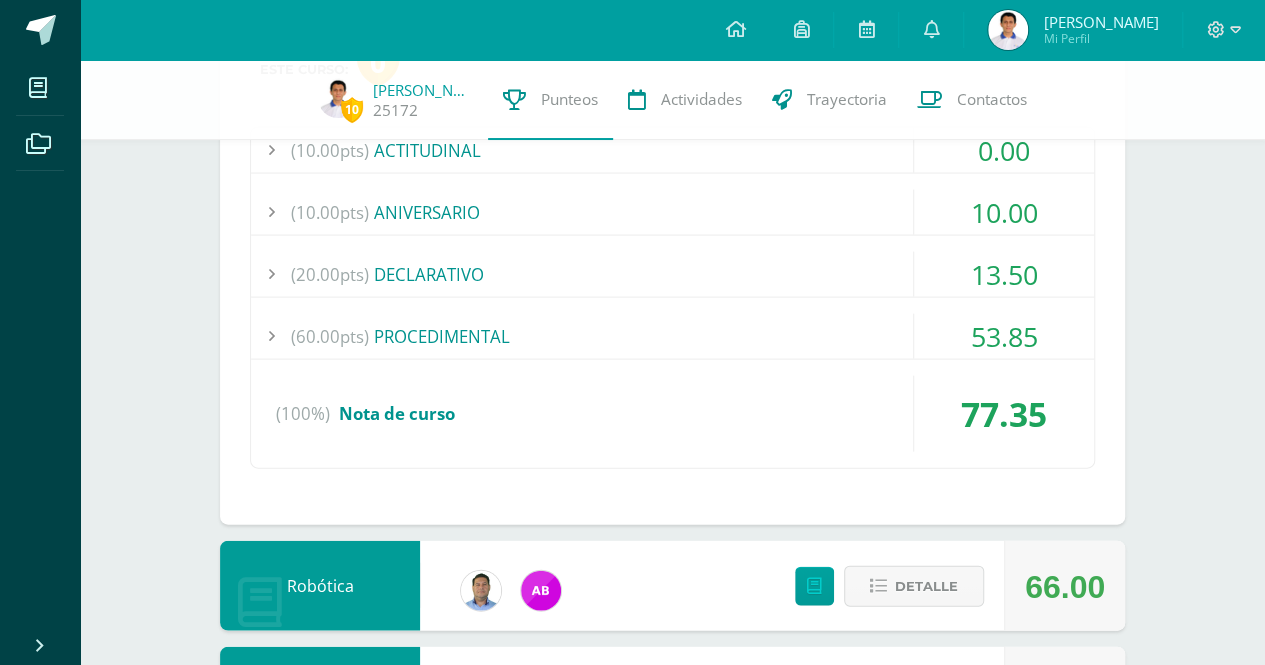 scroll, scrollTop: 1858, scrollLeft: 0, axis: vertical 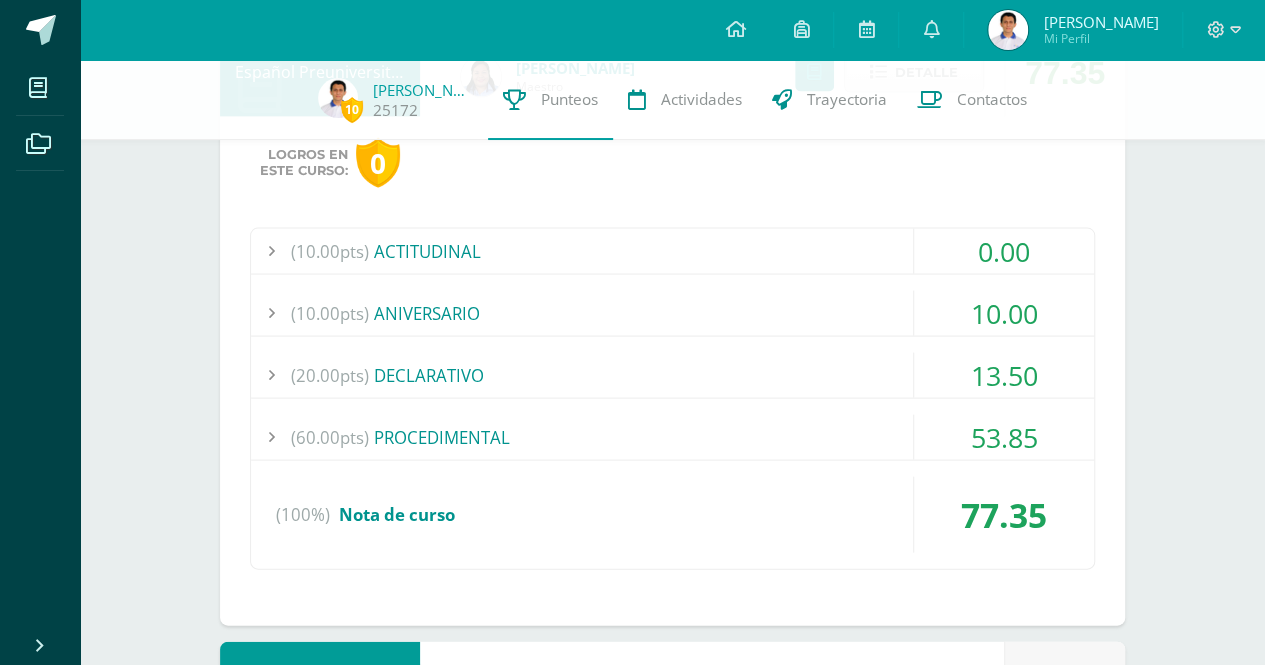 click on "(10.00pts)
ACTITUDINAL" at bounding box center [672, 250] 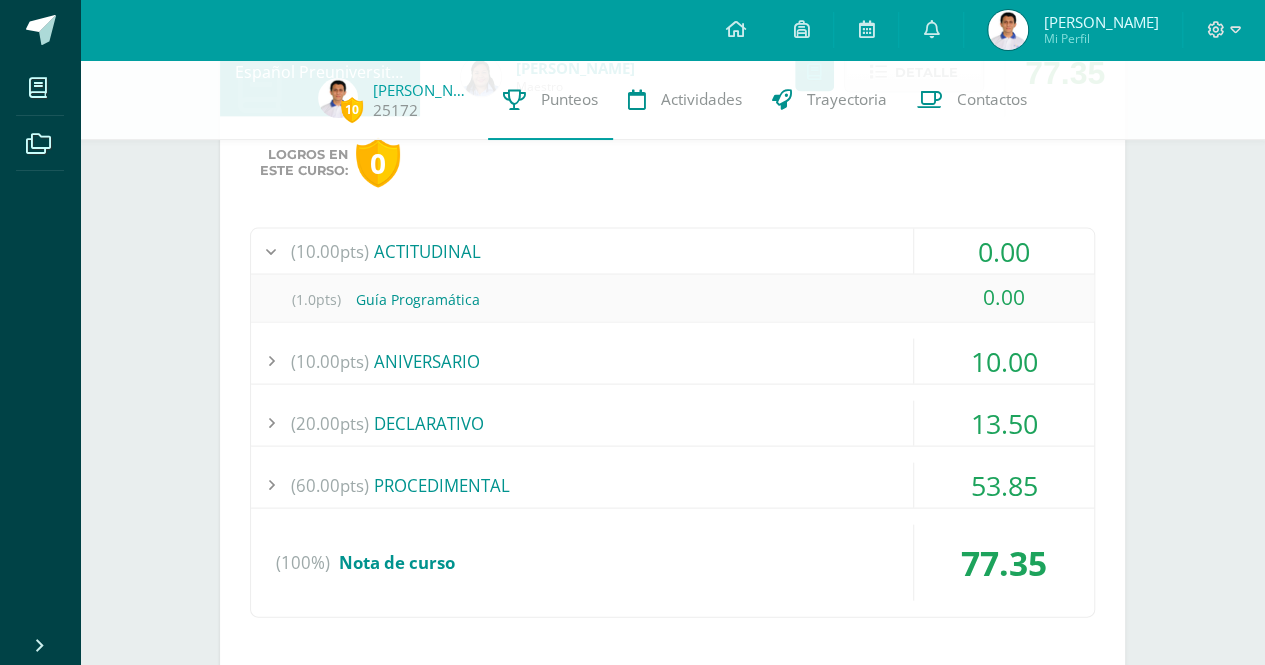 click on "(10.00pts)
ACTITUDINAL" at bounding box center [672, 250] 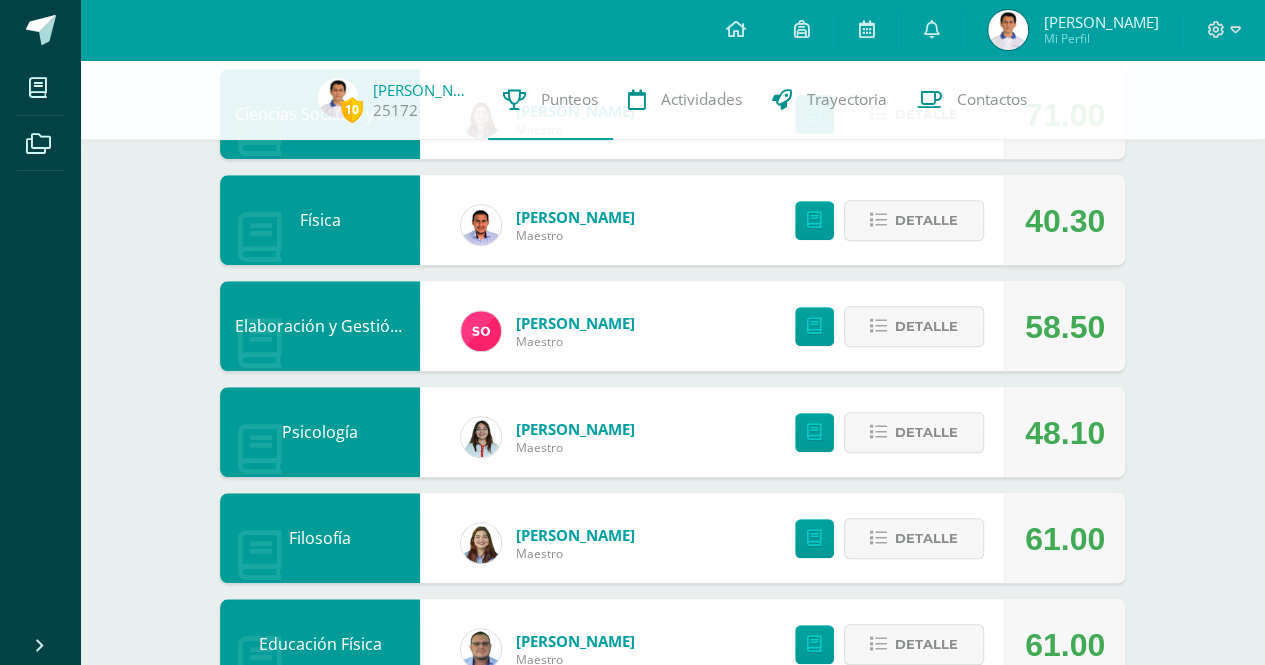 scroll, scrollTop: 0, scrollLeft: 0, axis: both 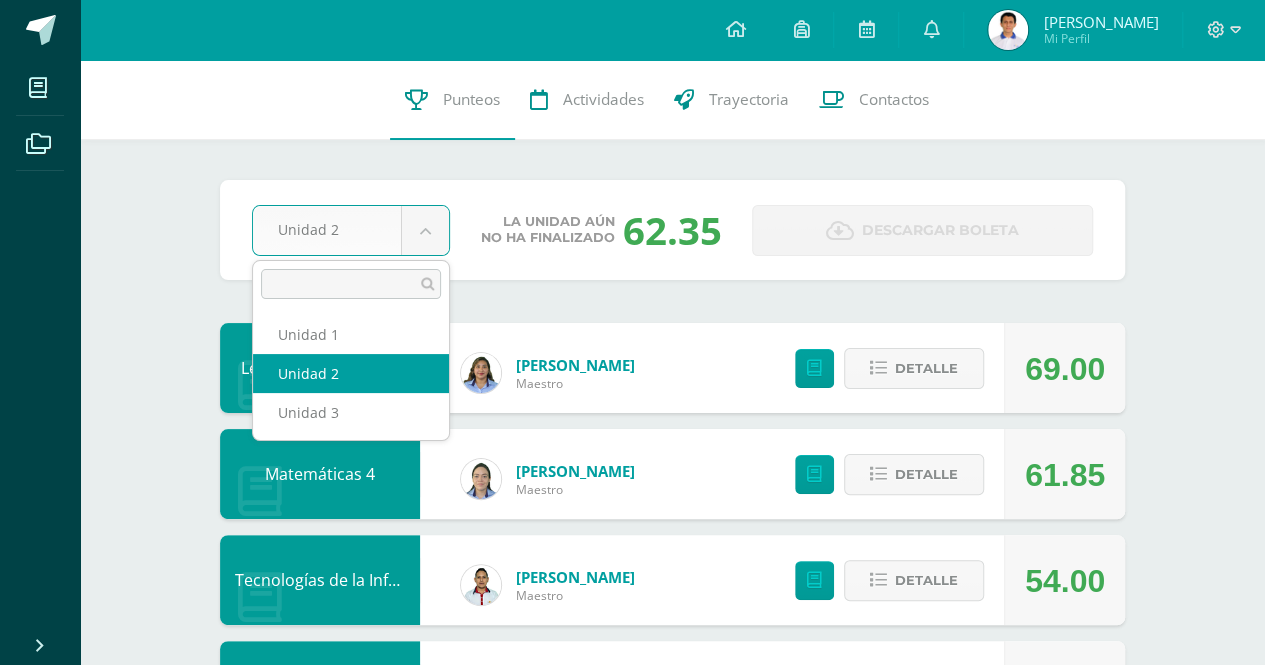 click on "Mis cursos Archivos Cerrar panel
Ciencias Sociales y Formación Ciudadana 4
Cuarto
Bachillerato en Ciencias y Letras
"4.3"
Educación Física
Cuarto
Bachillerato en Ciencias y Letras
"4.3"
Elaboración y Gestión de Proyectos
Cuarto
Bachillerato en Ciencias y Letras
"4.3"
Español Preuniversitario
Cuarto
Bachillerato en Ciencias y Letras
"4.3"
Filosofía
Física
Avisos" at bounding box center (632, 1371) 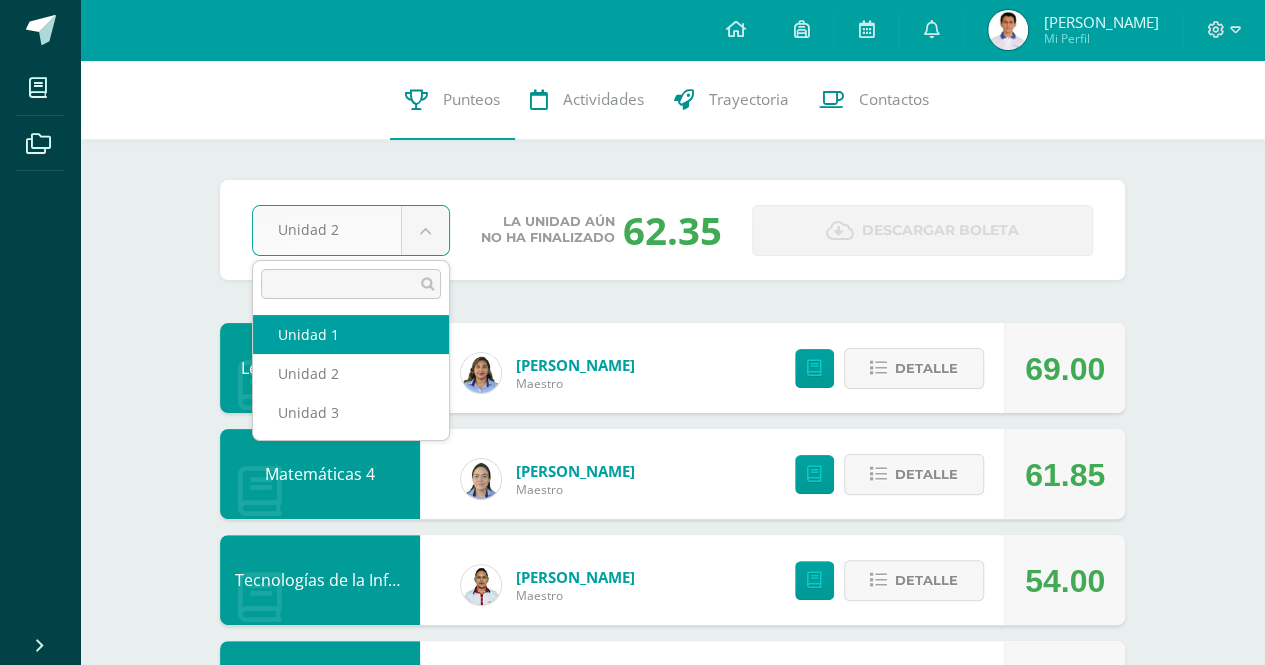 select on "Unidad 1" 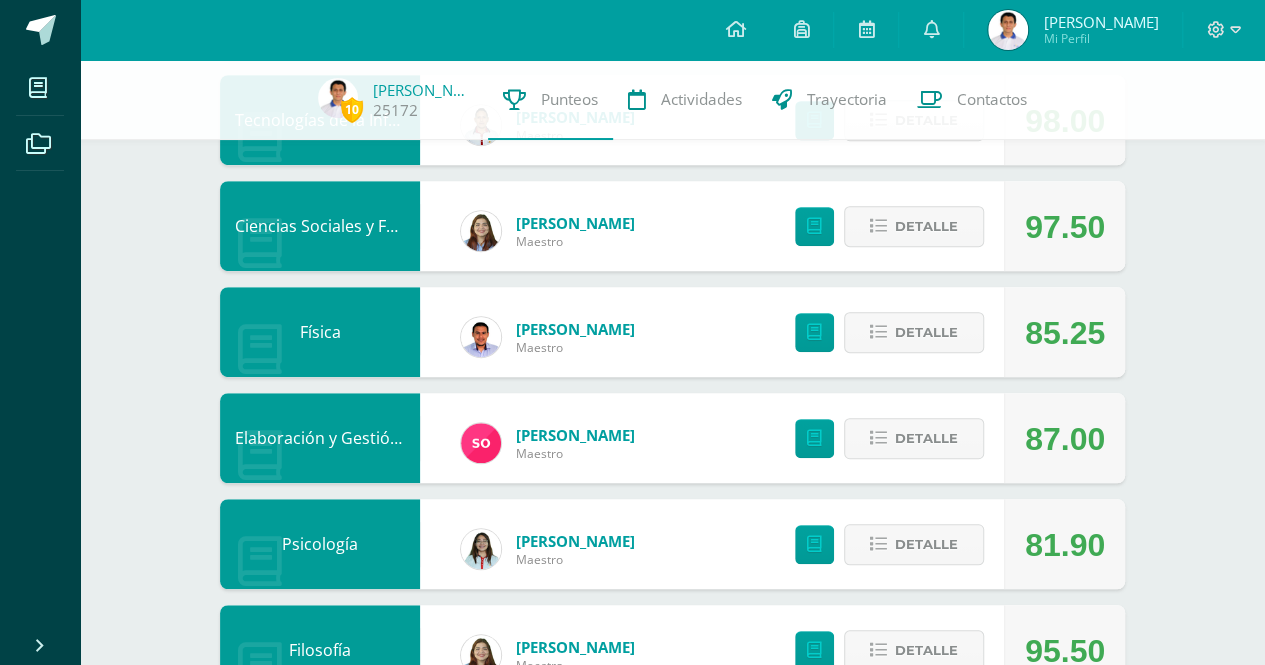 scroll, scrollTop: 0, scrollLeft: 0, axis: both 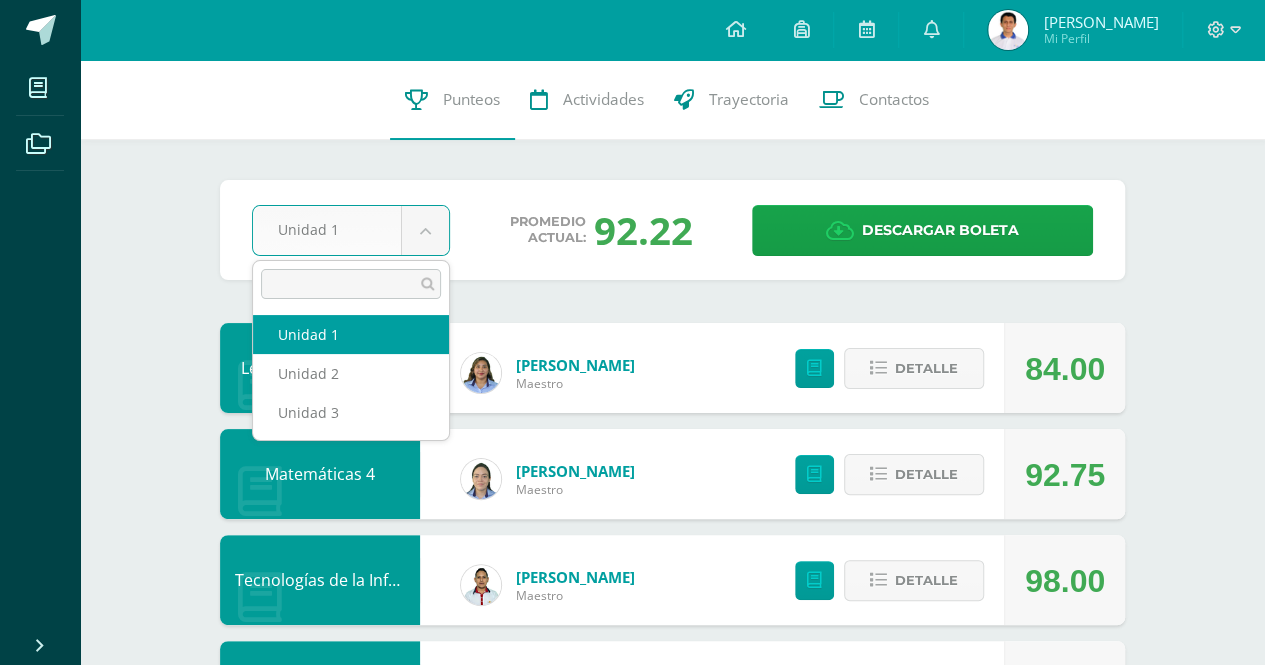 click on "Mis cursos Archivos Cerrar panel
Ciencias Sociales y Formación Ciudadana 4
Cuarto
Bachillerato en Ciencias y Letras
"4.3"
Educación Física
Cuarto
Bachillerato en Ciencias y Letras
"4.3"
Elaboración y Gestión de Proyectos
Cuarto
Bachillerato en Ciencias y Letras
"4.3"
Español Preuniversitario
Cuarto
Bachillerato en Ciencias y Letras
"4.3"
Filosofía
Física
Avisos" at bounding box center (632, 862) 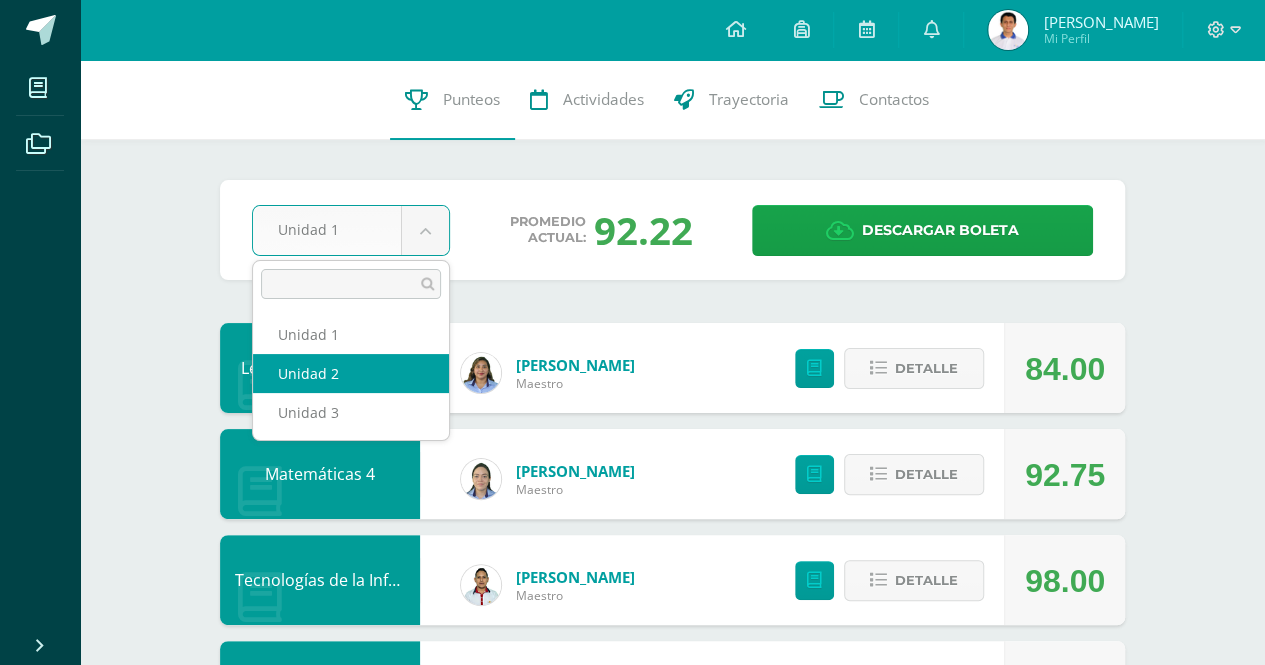 select on "Unidad 2" 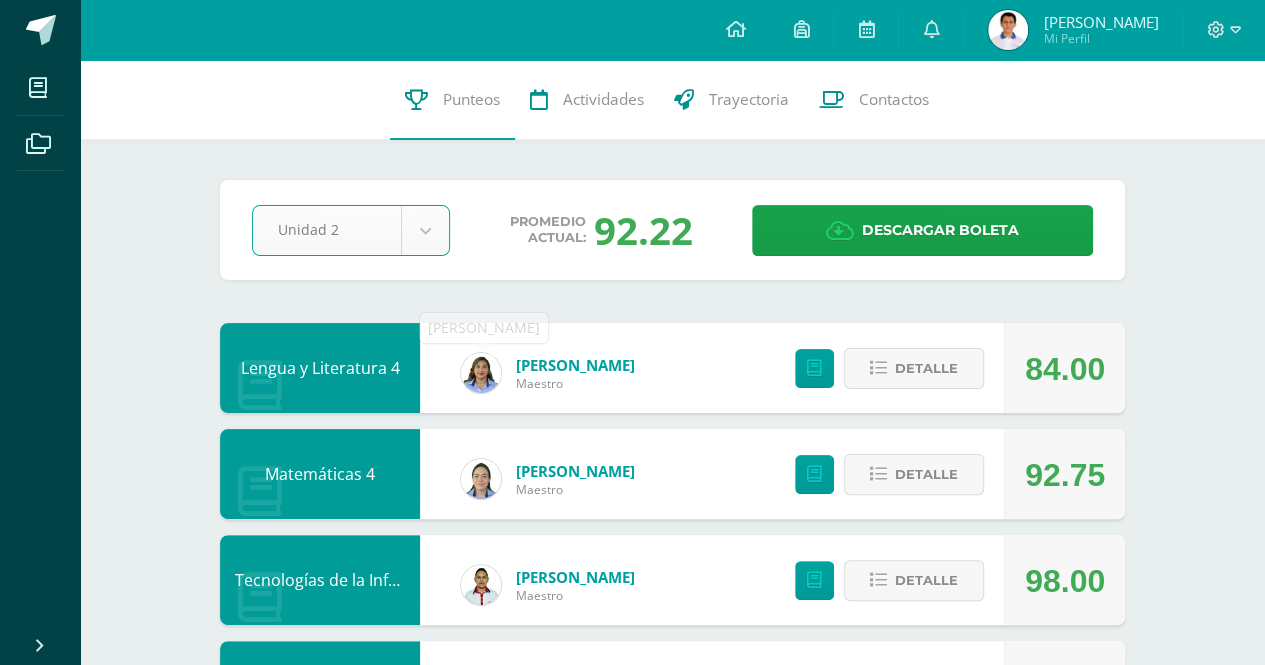 scroll, scrollTop: 100, scrollLeft: 0, axis: vertical 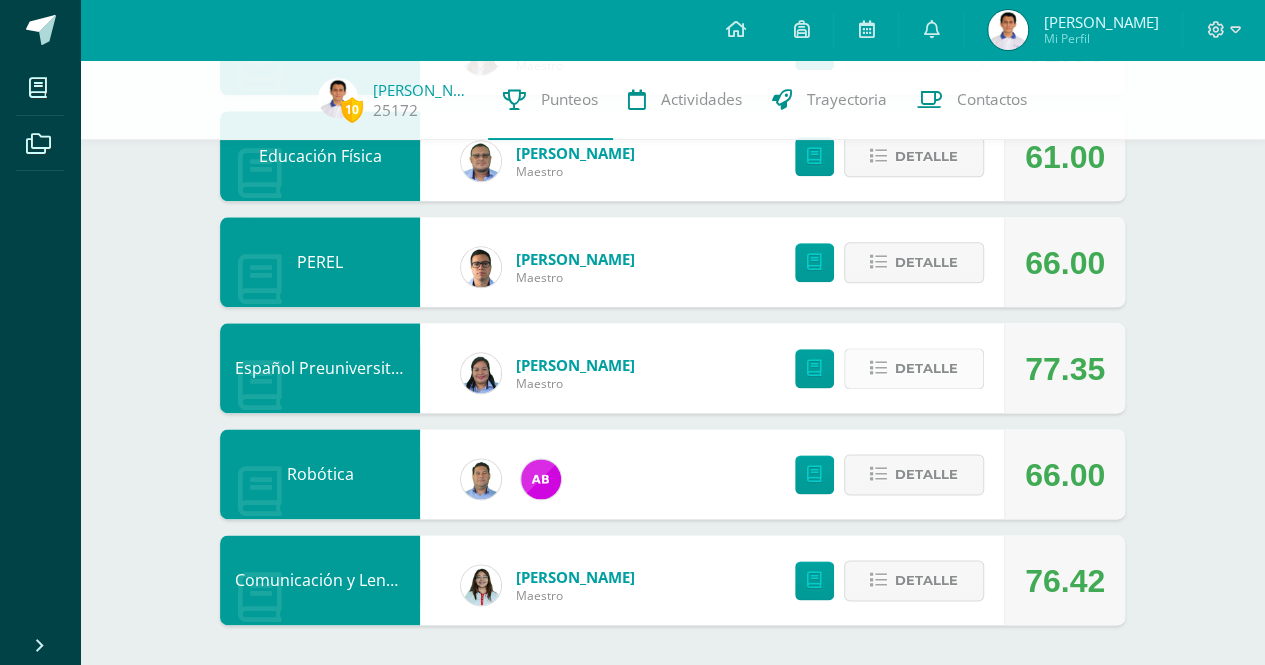 click on "Detalle" at bounding box center (926, 368) 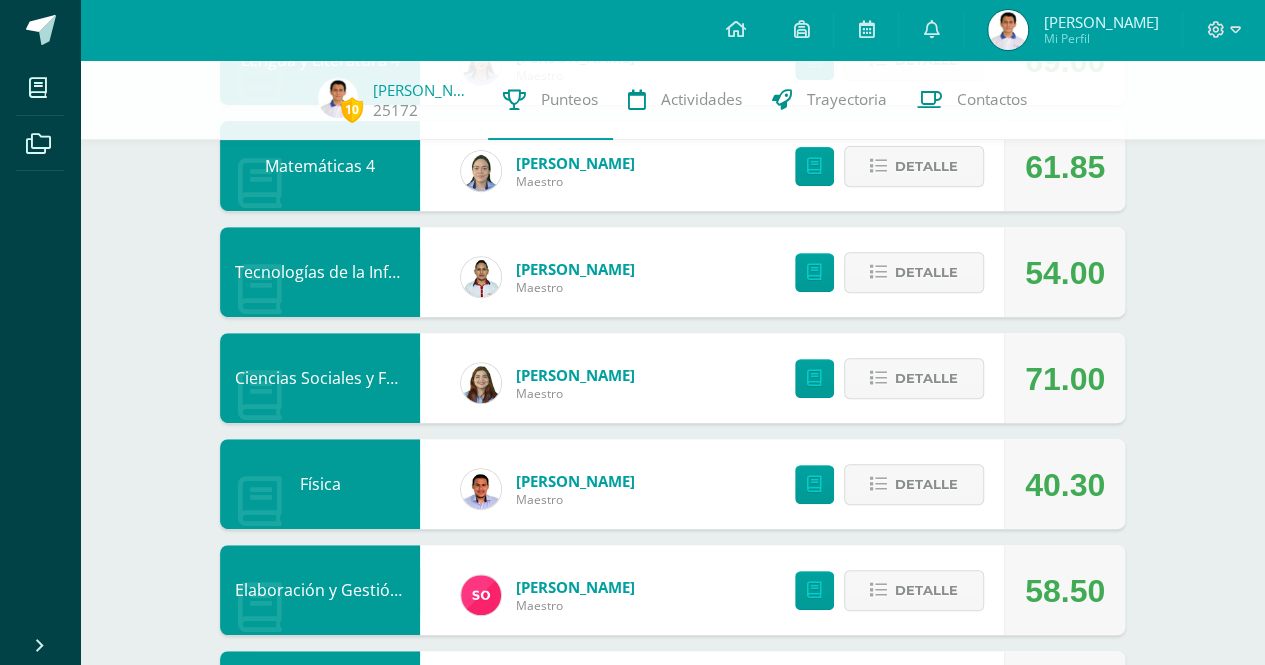 scroll, scrollTop: 400, scrollLeft: 0, axis: vertical 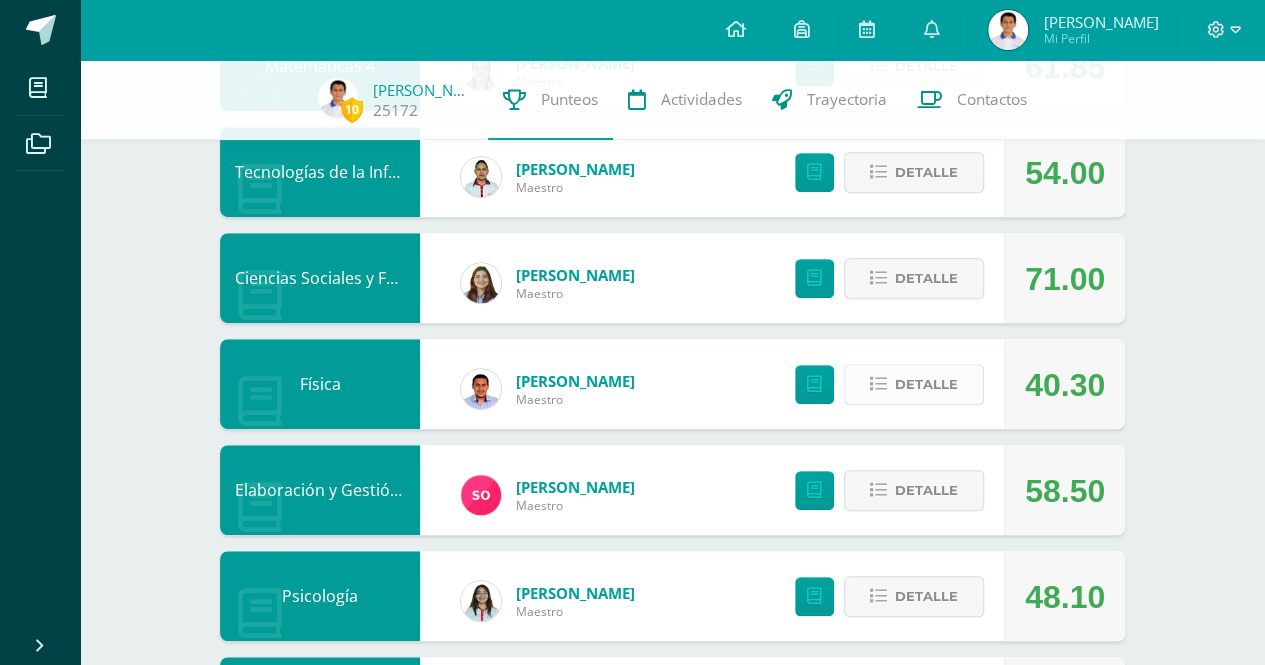 click on "Detalle" at bounding box center (926, 384) 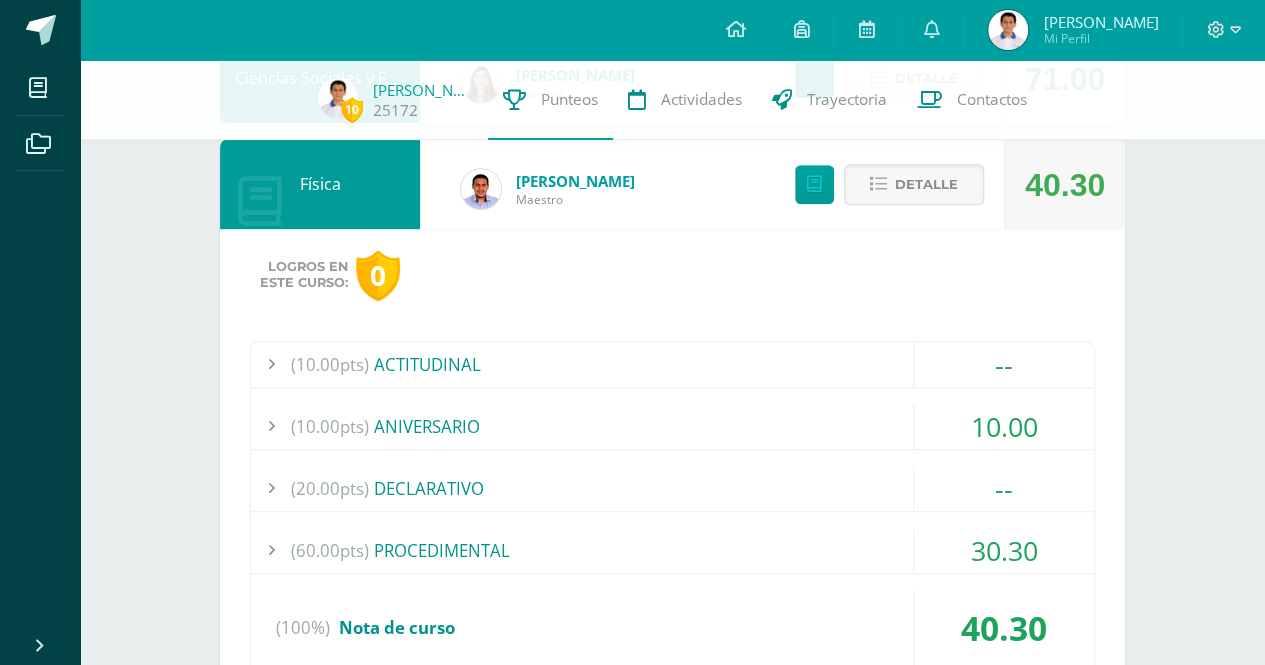 scroll, scrollTop: 700, scrollLeft: 0, axis: vertical 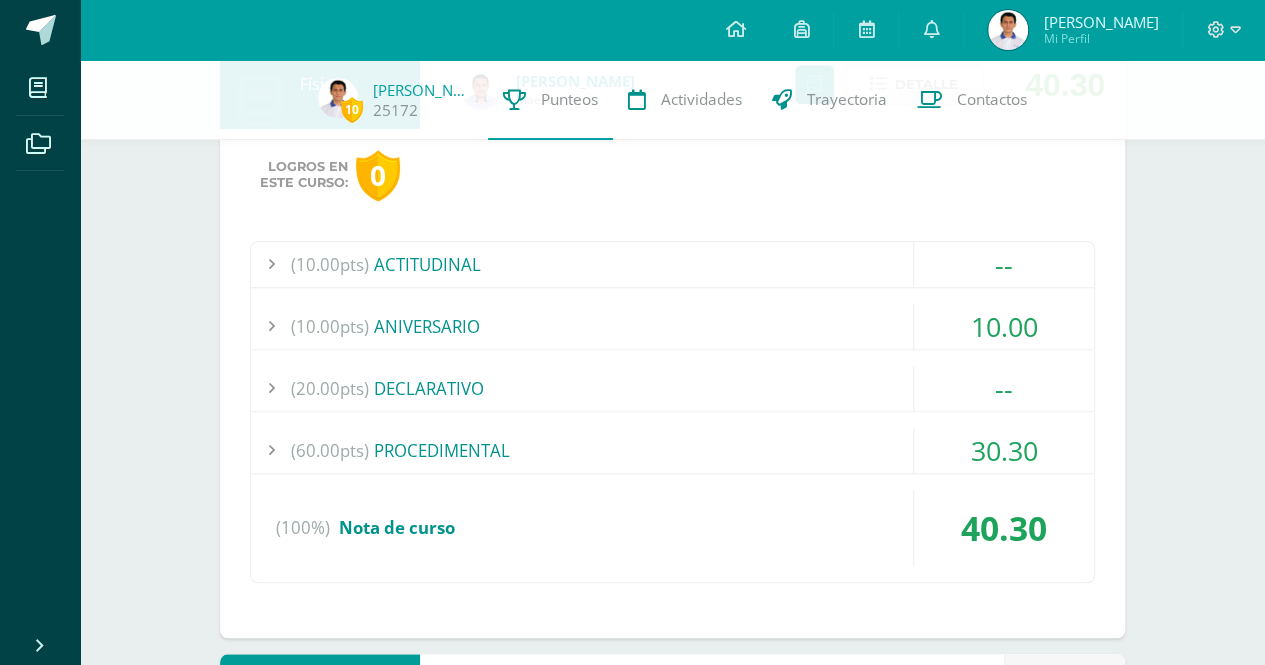 click on "(60.00pts)
PROCEDIMENTAL" at bounding box center (672, 450) 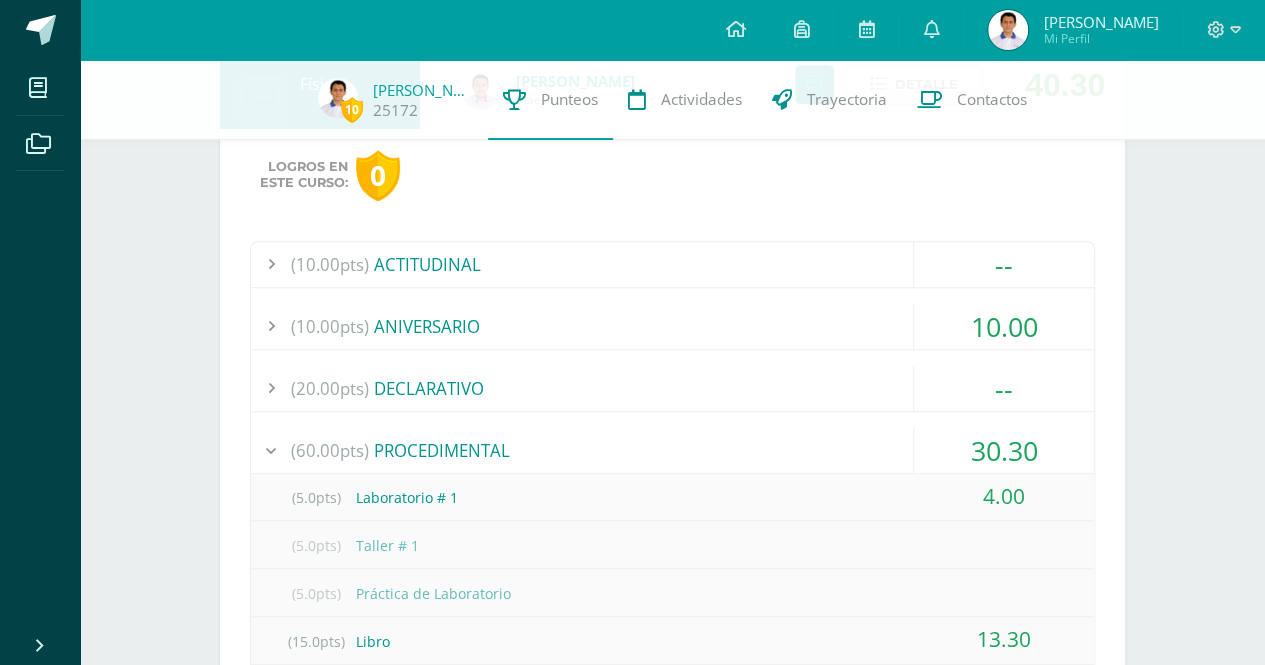 scroll, scrollTop: 600, scrollLeft: 0, axis: vertical 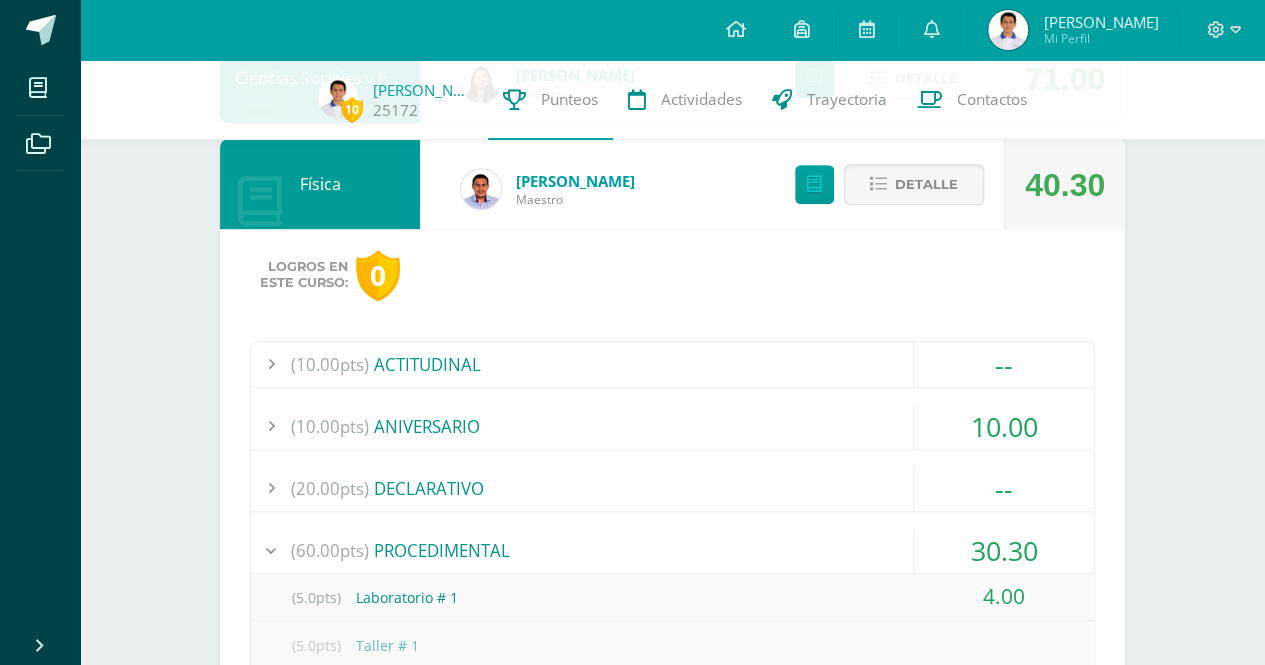 click on "(20.00pts)
DECLARATIVO" at bounding box center (672, 488) 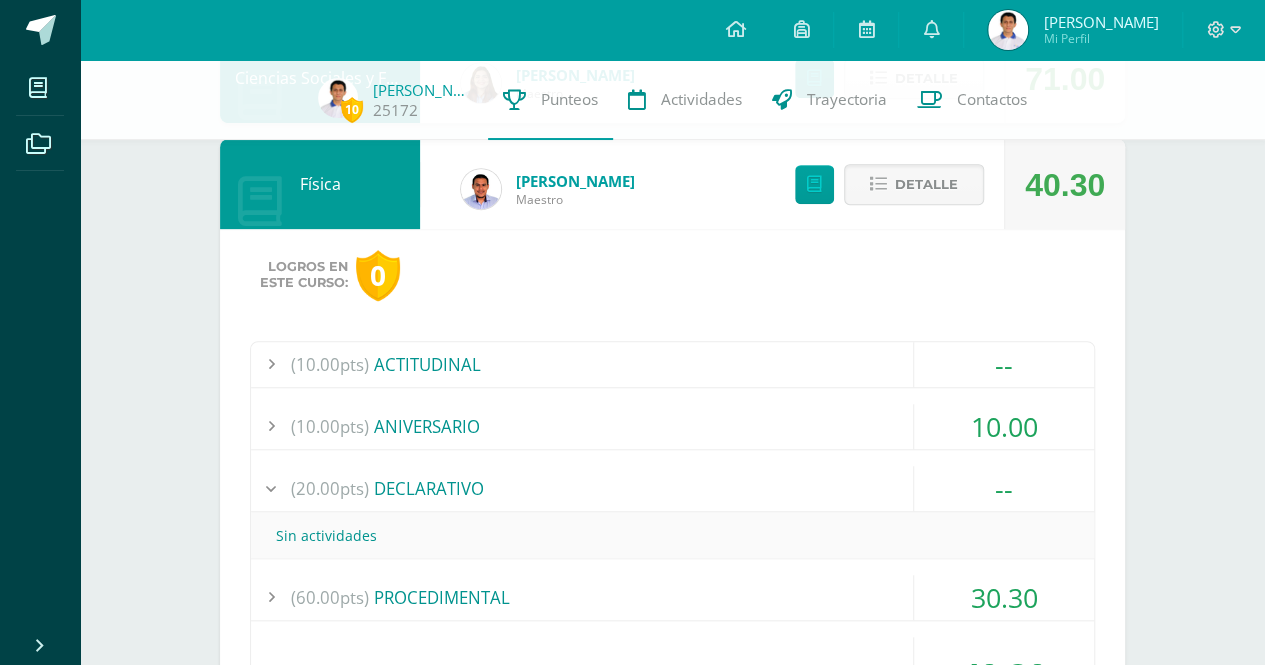click on "(20.00pts)
DECLARATIVO" at bounding box center [672, 488] 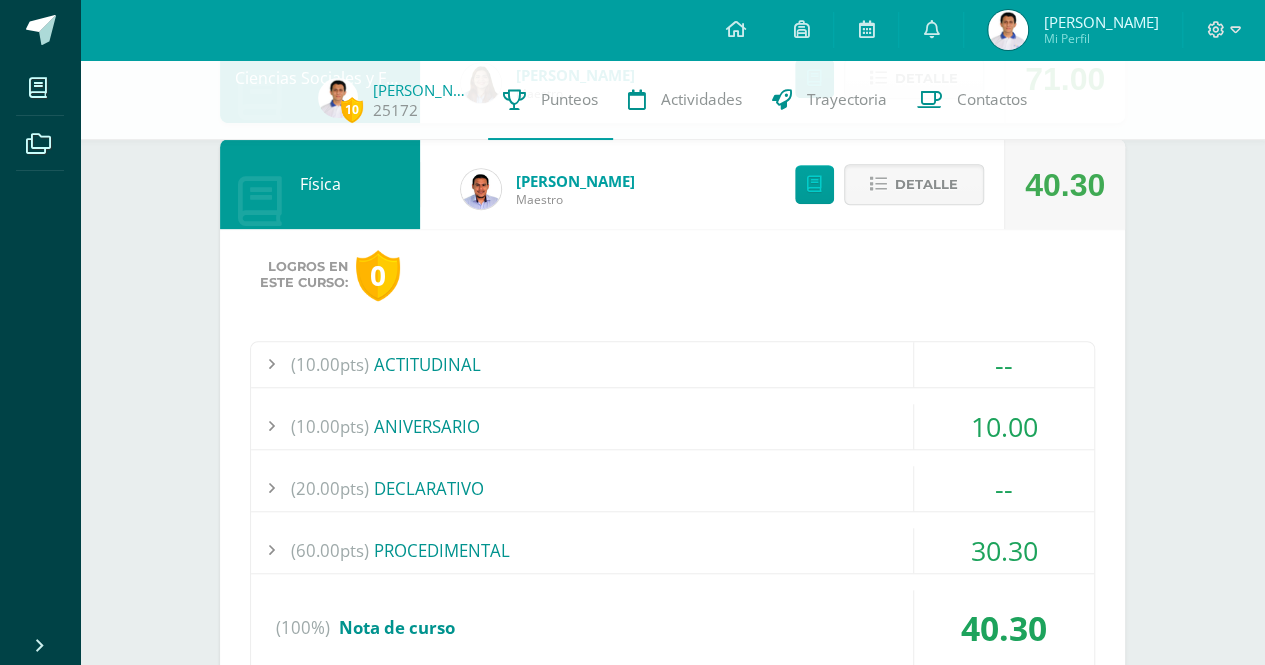 click on "(10.00pts)
ACTITUDINAL
--
(1.0pts)  Guía Programática" at bounding box center [672, 512] 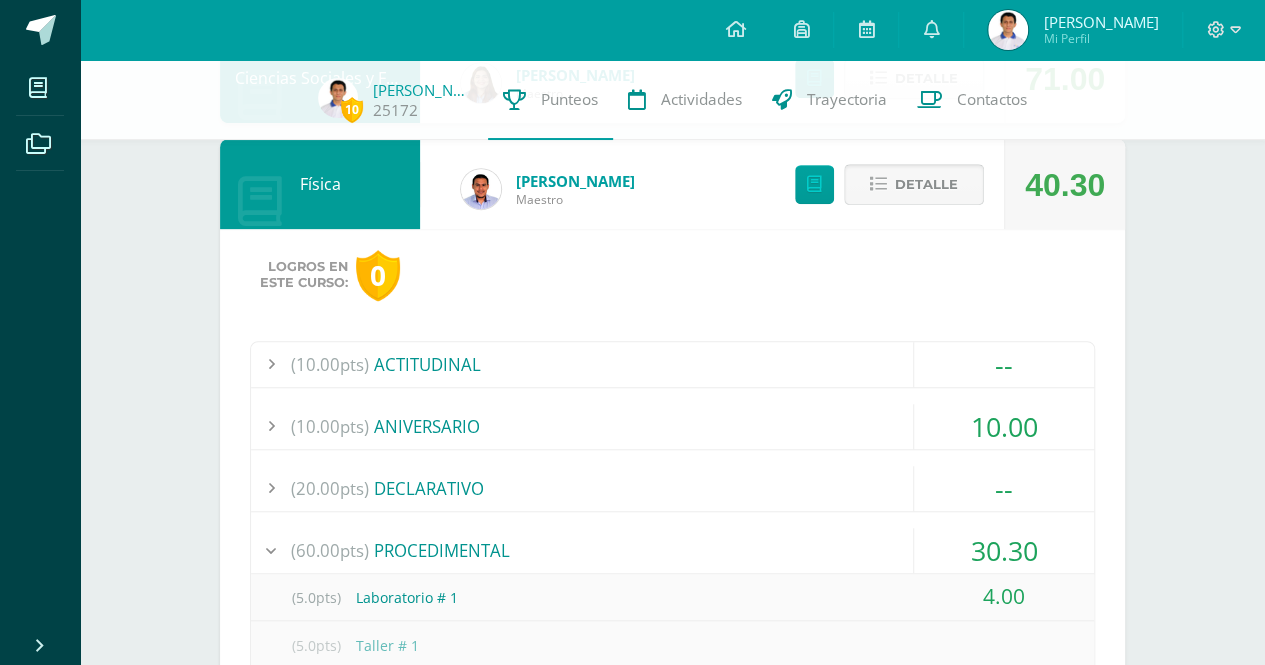 click on "Detalle" at bounding box center [914, 184] 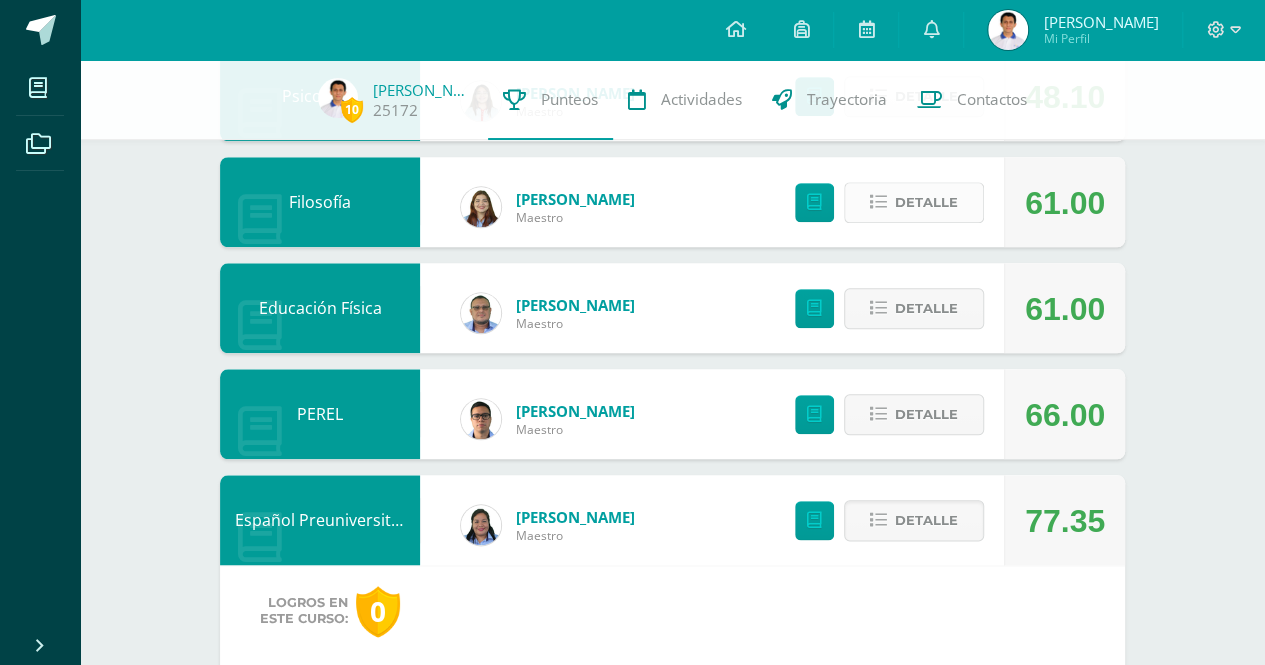 scroll, scrollTop: 700, scrollLeft: 0, axis: vertical 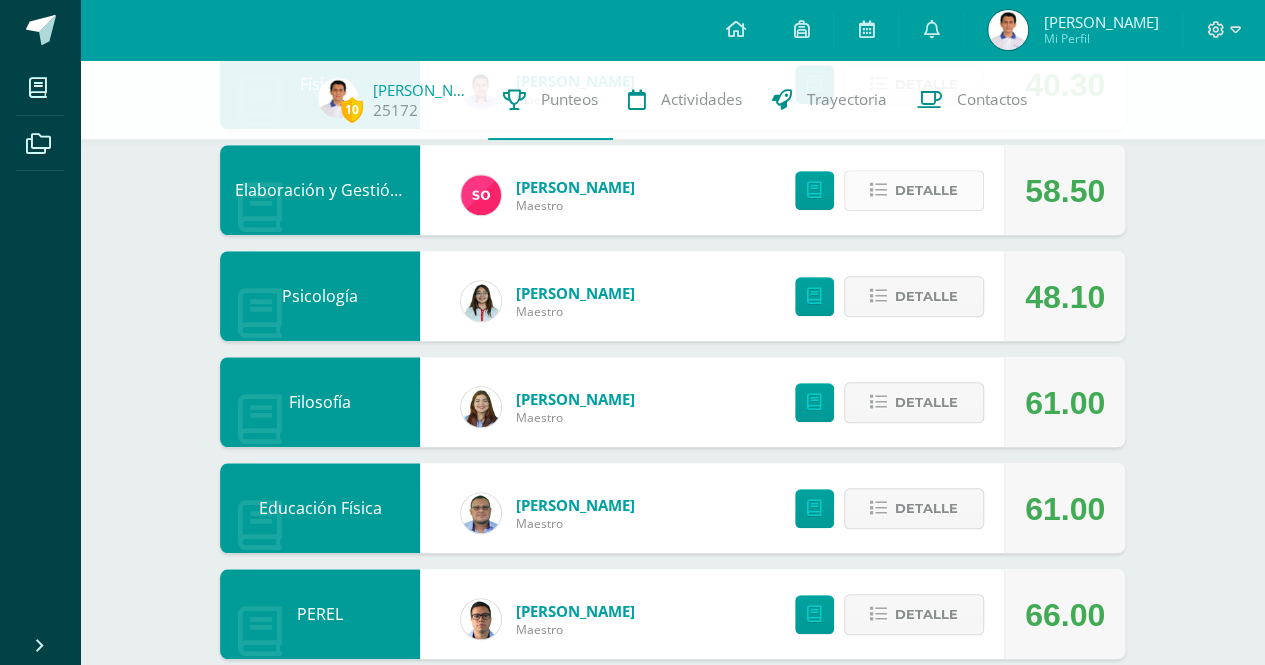 click on "Detalle" at bounding box center (926, 190) 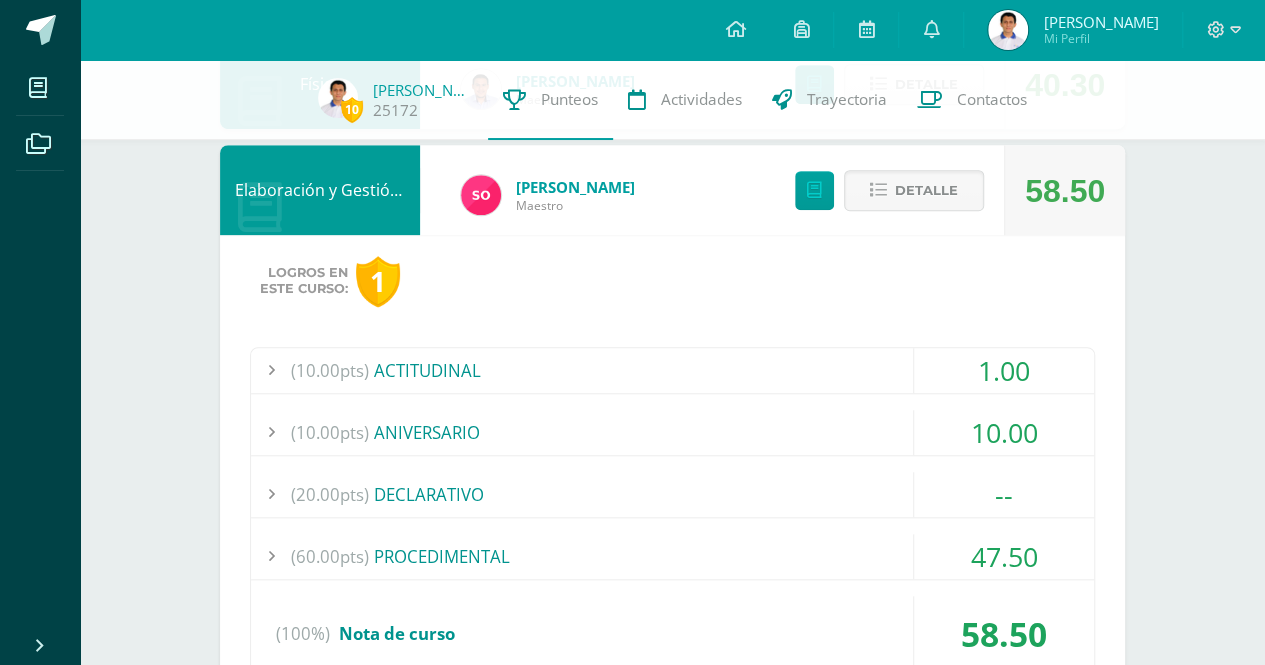 scroll, scrollTop: 900, scrollLeft: 0, axis: vertical 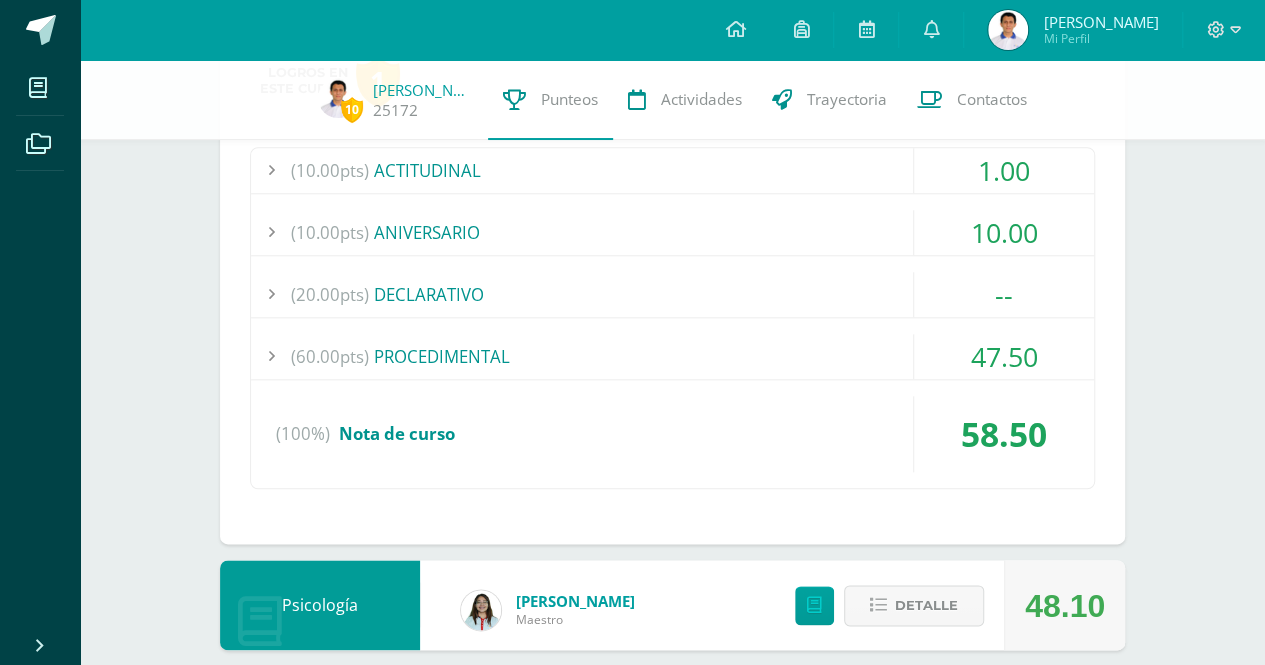 click on "(60.00pts)" at bounding box center [330, 356] 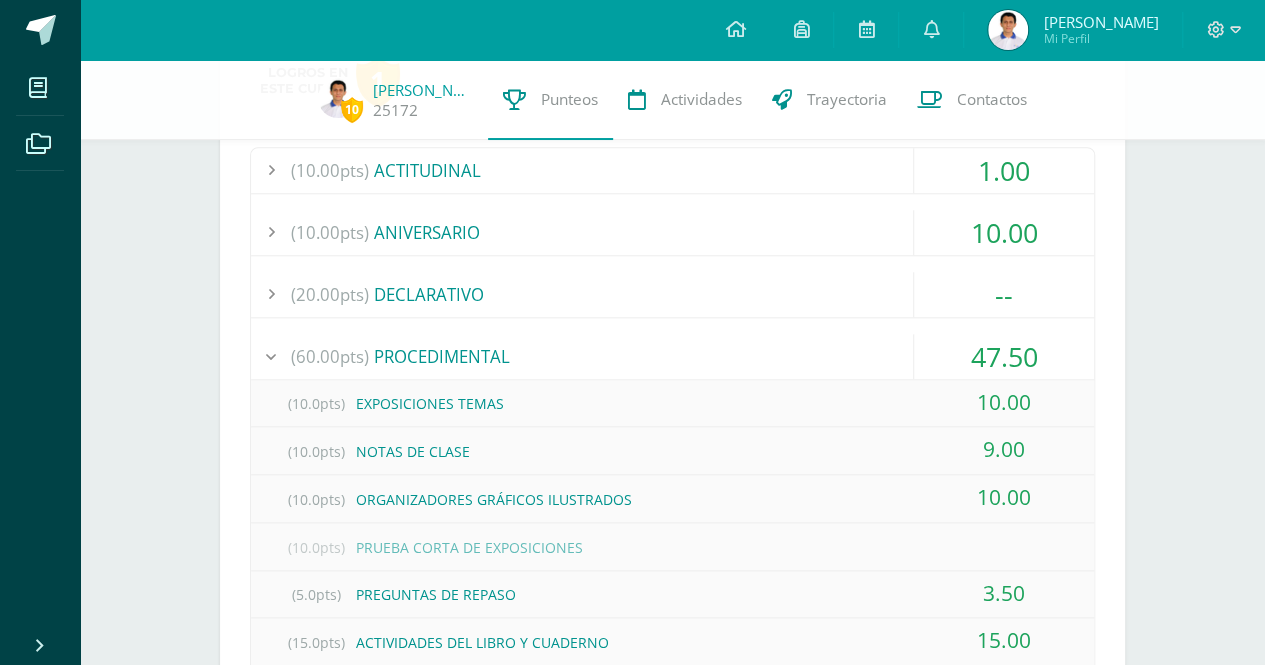 scroll, scrollTop: 800, scrollLeft: 0, axis: vertical 